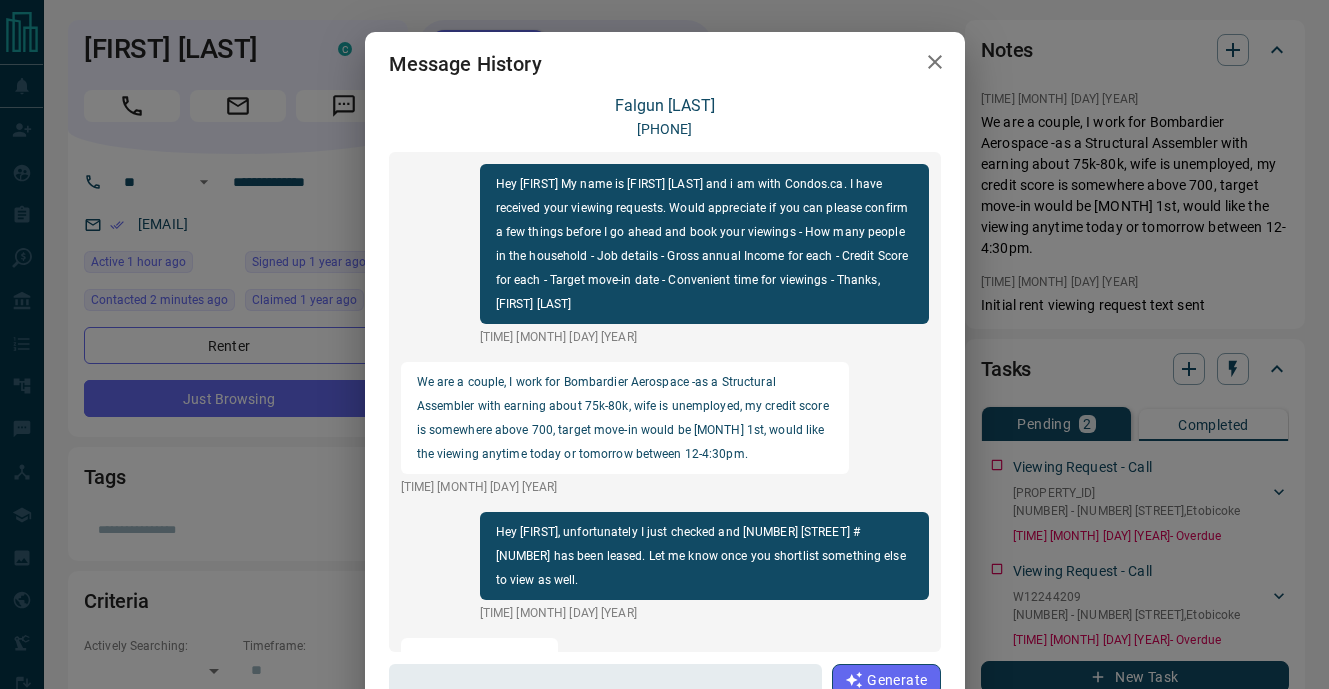 scroll, scrollTop: 0, scrollLeft: 0, axis: both 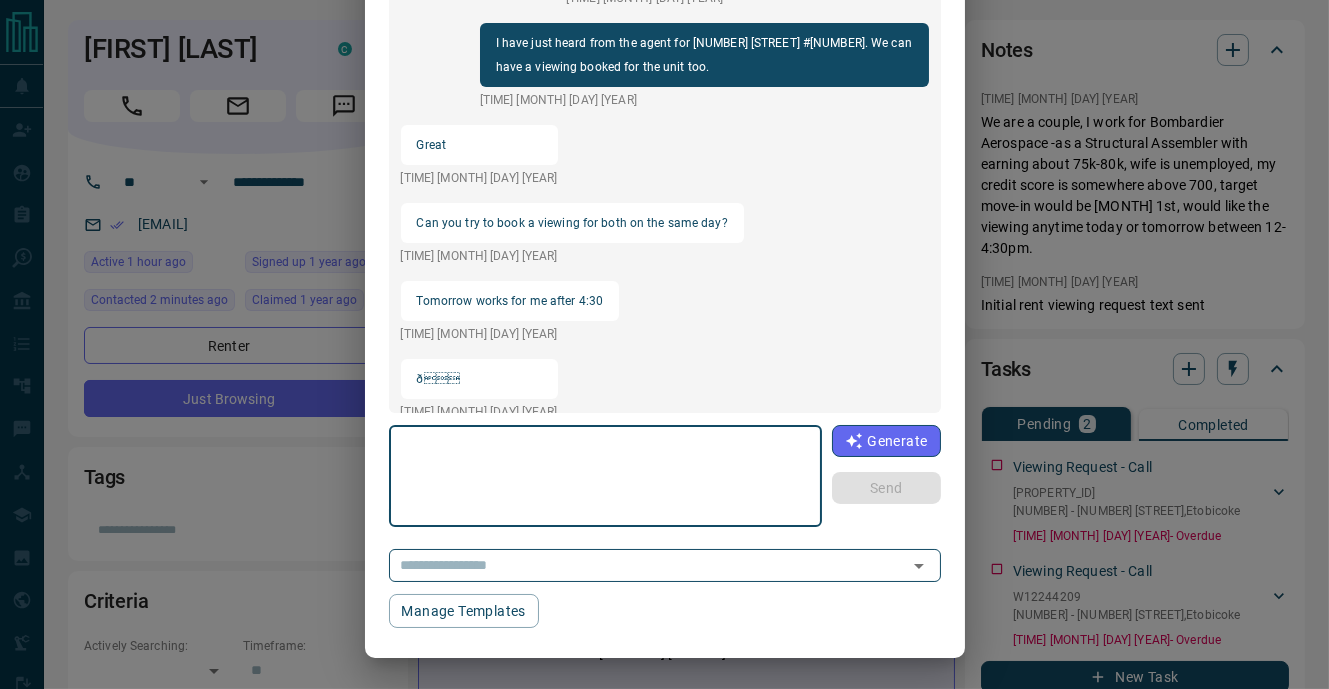 click at bounding box center [606, 476] 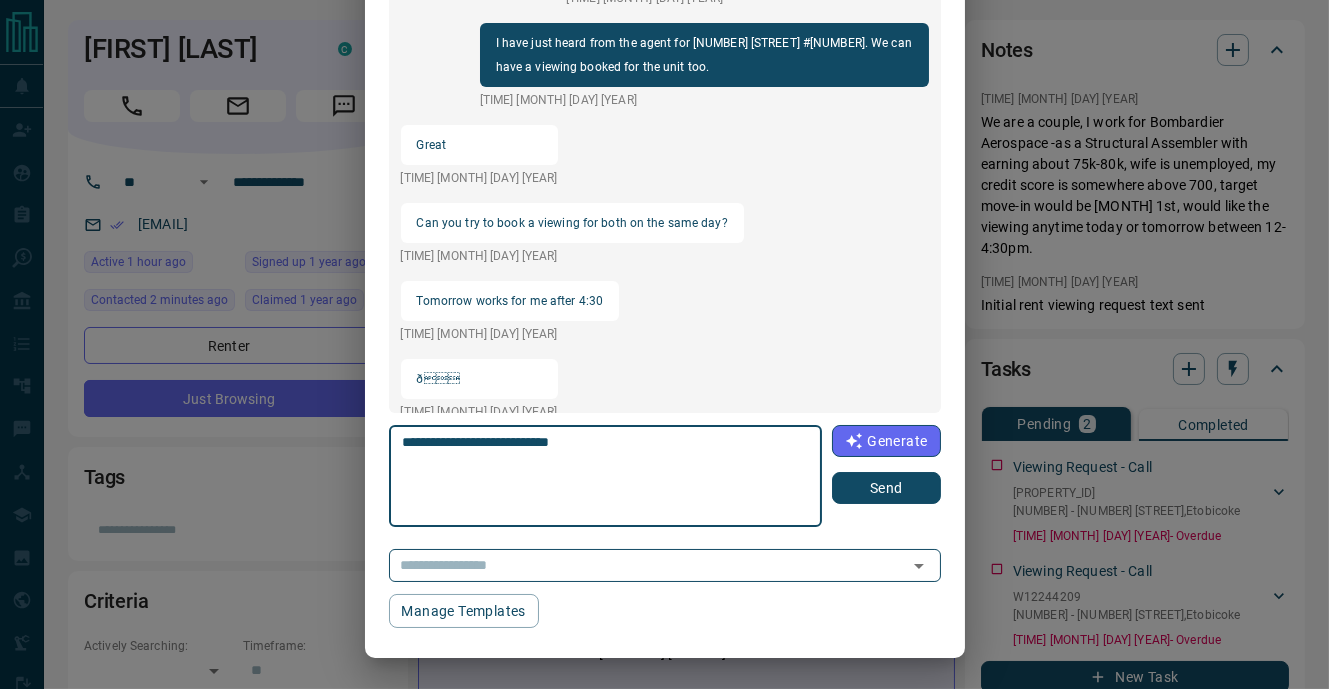 type on "**********" 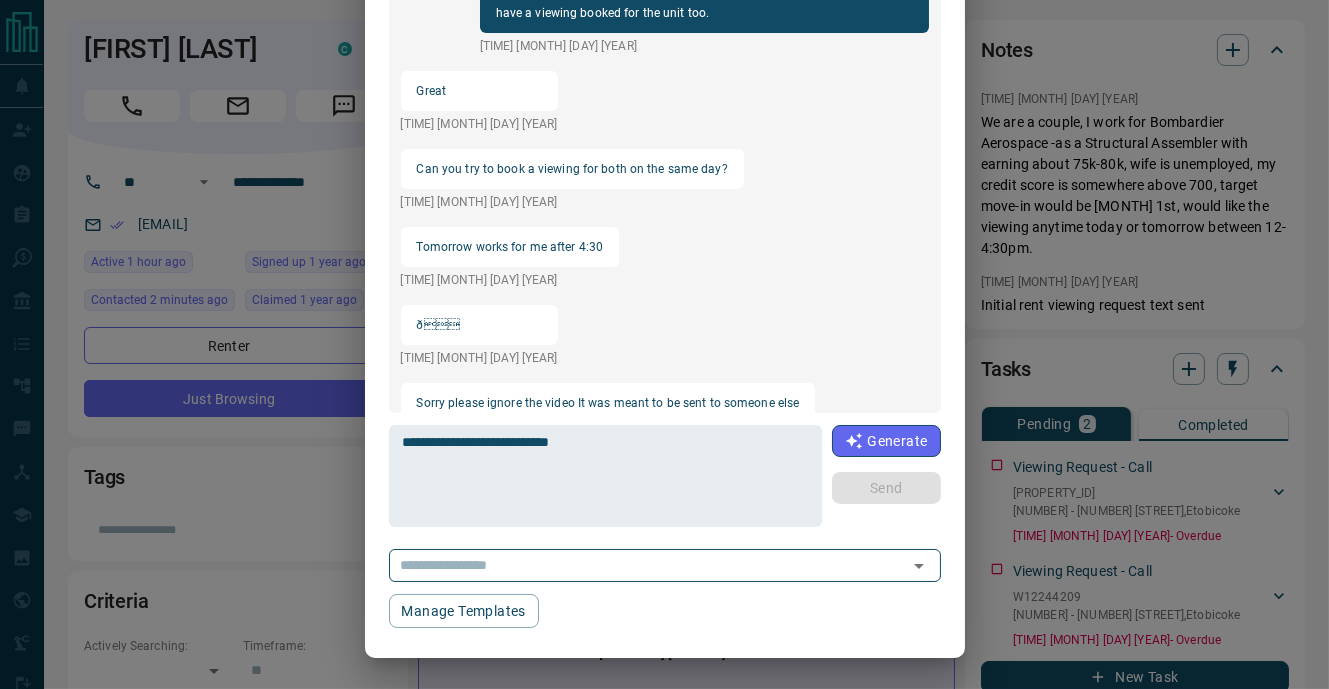 scroll, scrollTop: 1055, scrollLeft: 0, axis: vertical 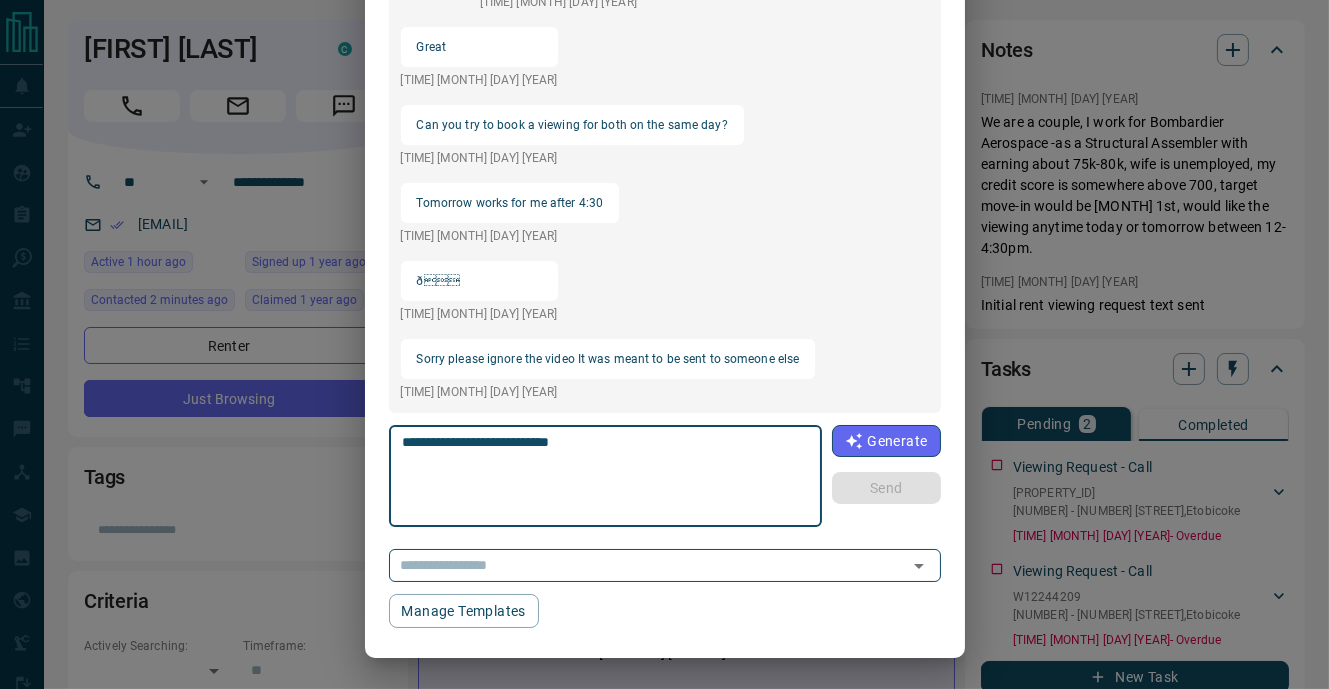 click on "**********" at bounding box center (606, 476) 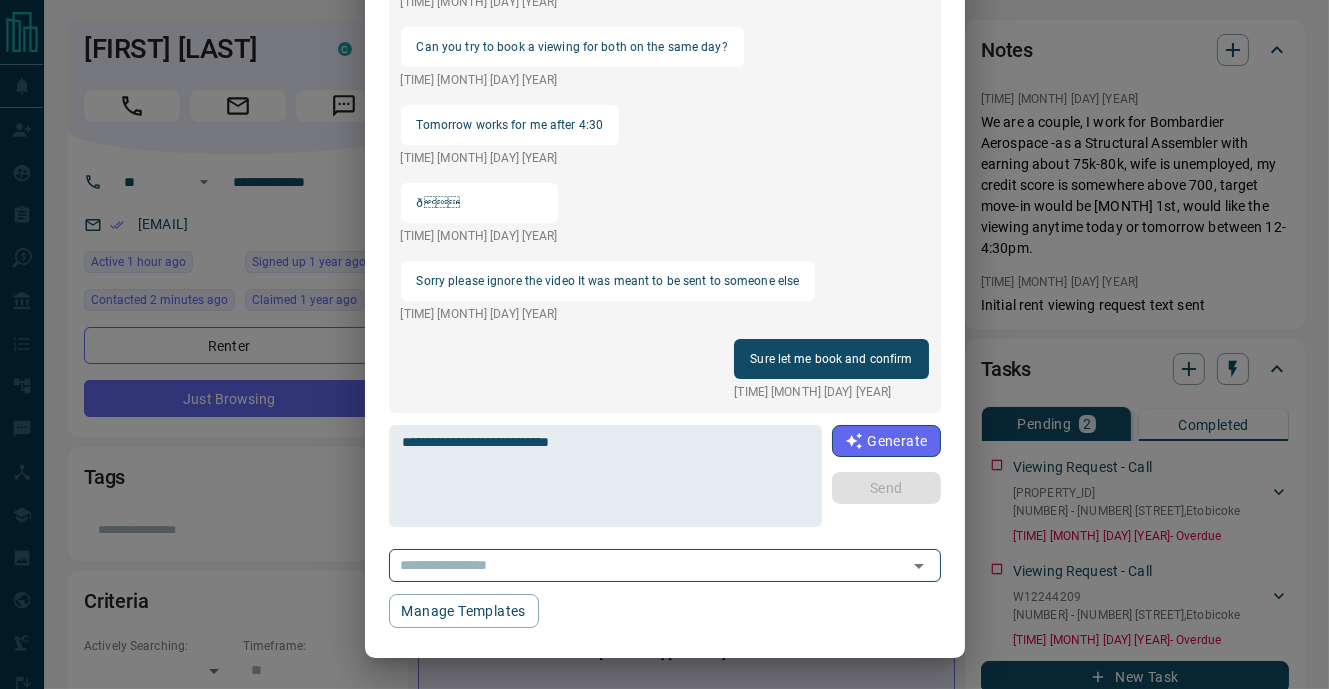 click on "Message History [FIRST]   [LAST] [PHONE] Hey [FIRST]
My name is [FIRST] [LAST] and i am with Condos.ca. I have received your viewing requests. Would appreciate if you can please confirm a few things before I go ahead and book your viewings
-  How many people in the household
- Job details
- Gross annual Income for each
- Credit Score for each
- Target move-in date
- Convenient time for viewings
- Thanks, [FIRST] [LAST] We are a couple, I work for Bombardier Aerospace -as a Structural Assembler with earning about 75k-80k, wife is unemployed,  my credit score is somewhere above 700, target move-in would be [MONTH] 1st, would like the viewing anytime today or tomorrow between 12-4:30pm. Hey [FIRST], unfortunately I just checked and [NUMBER] [STREET] #[NUMBER] has been leased. Let me know once you shortlist something else to view as well. Ok sure *" at bounding box center [664, 344] 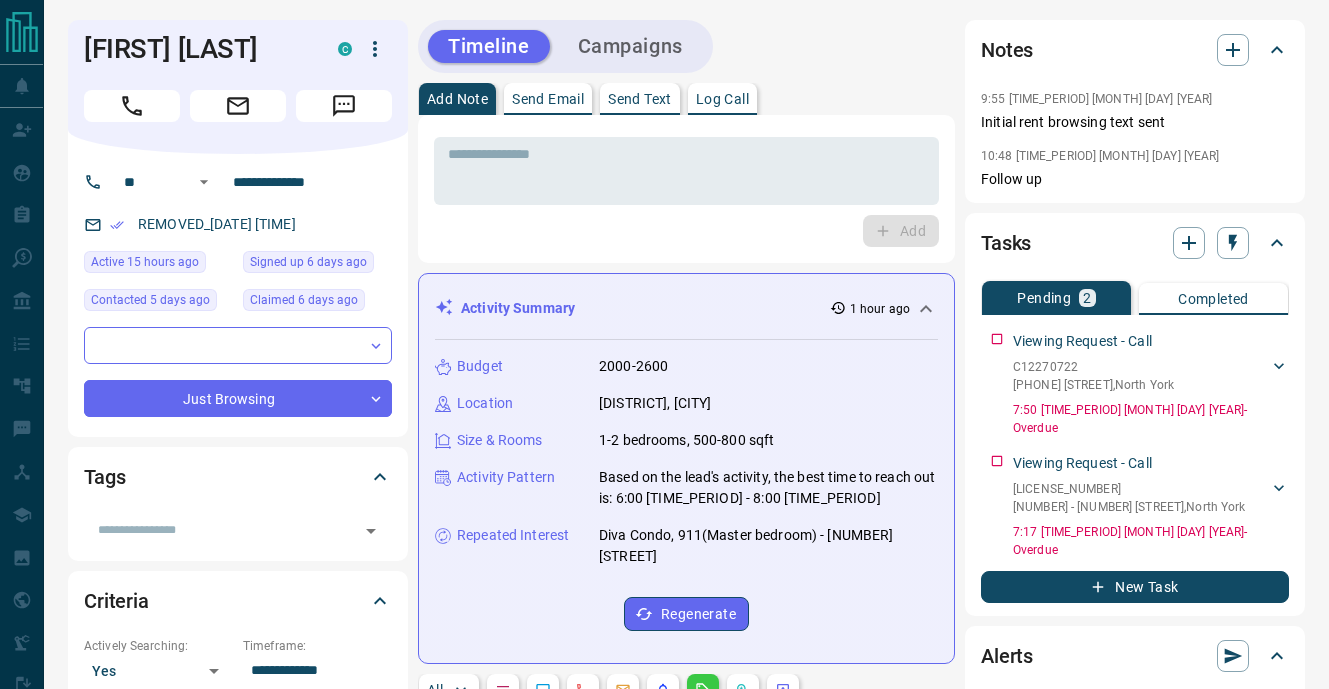 scroll, scrollTop: 173, scrollLeft: 0, axis: vertical 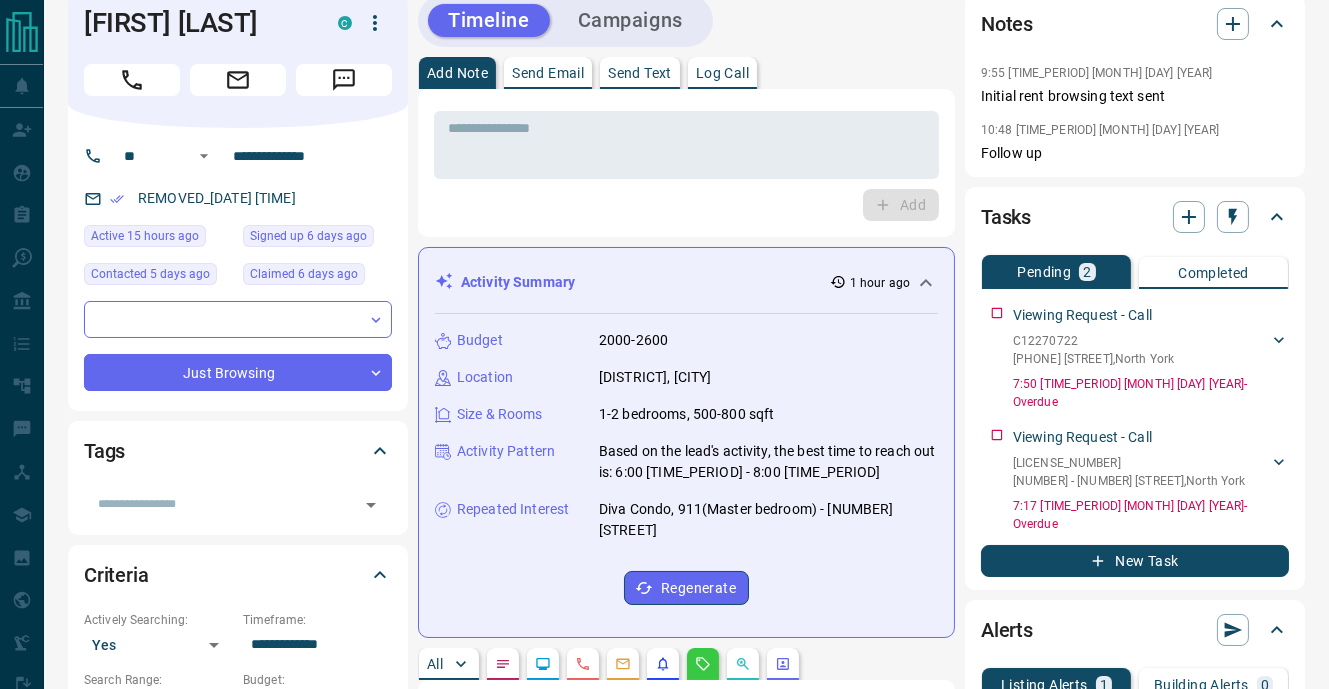 click on "Send Text" at bounding box center (640, 73) 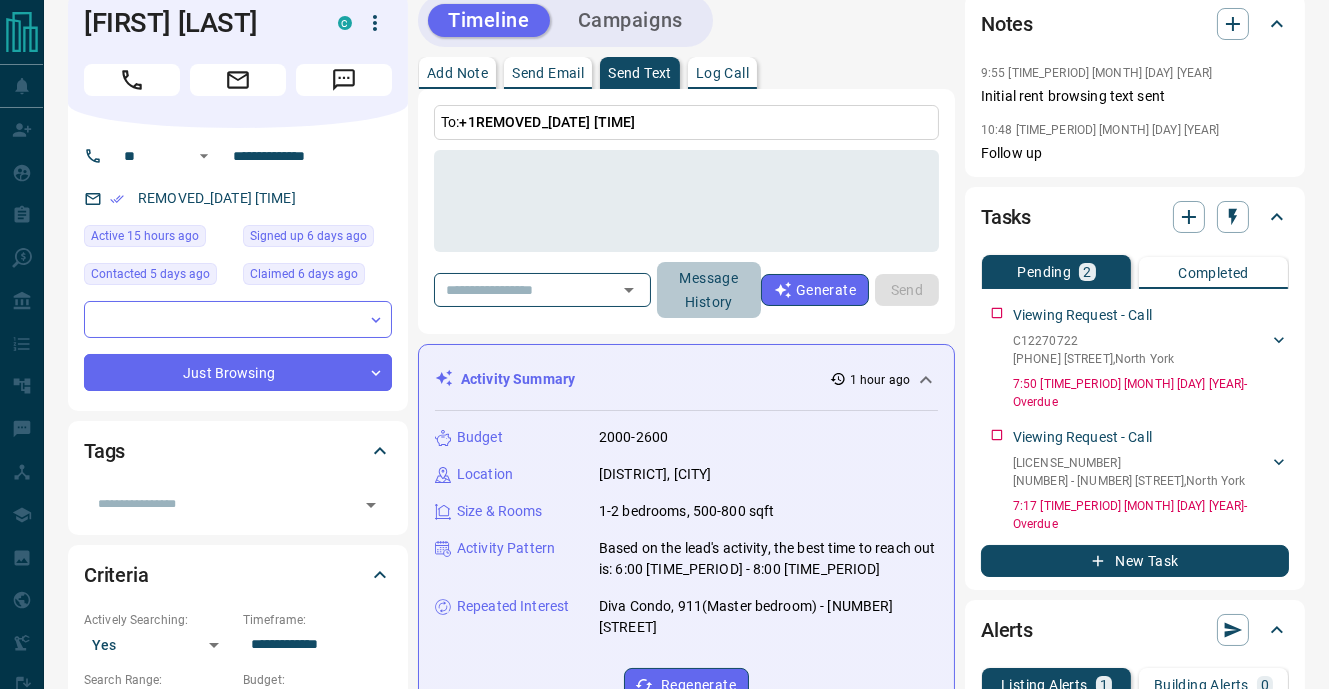 click on "Message History" at bounding box center [709, 290] 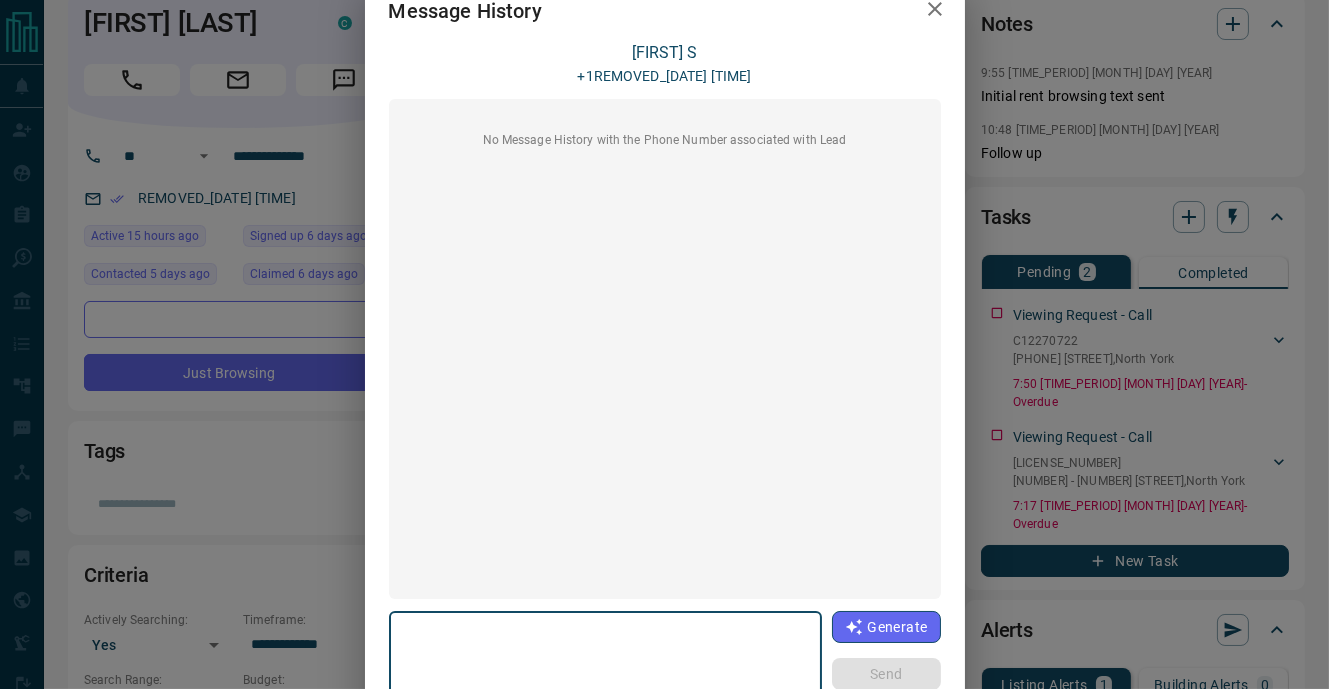 scroll, scrollTop: 63, scrollLeft: 0, axis: vertical 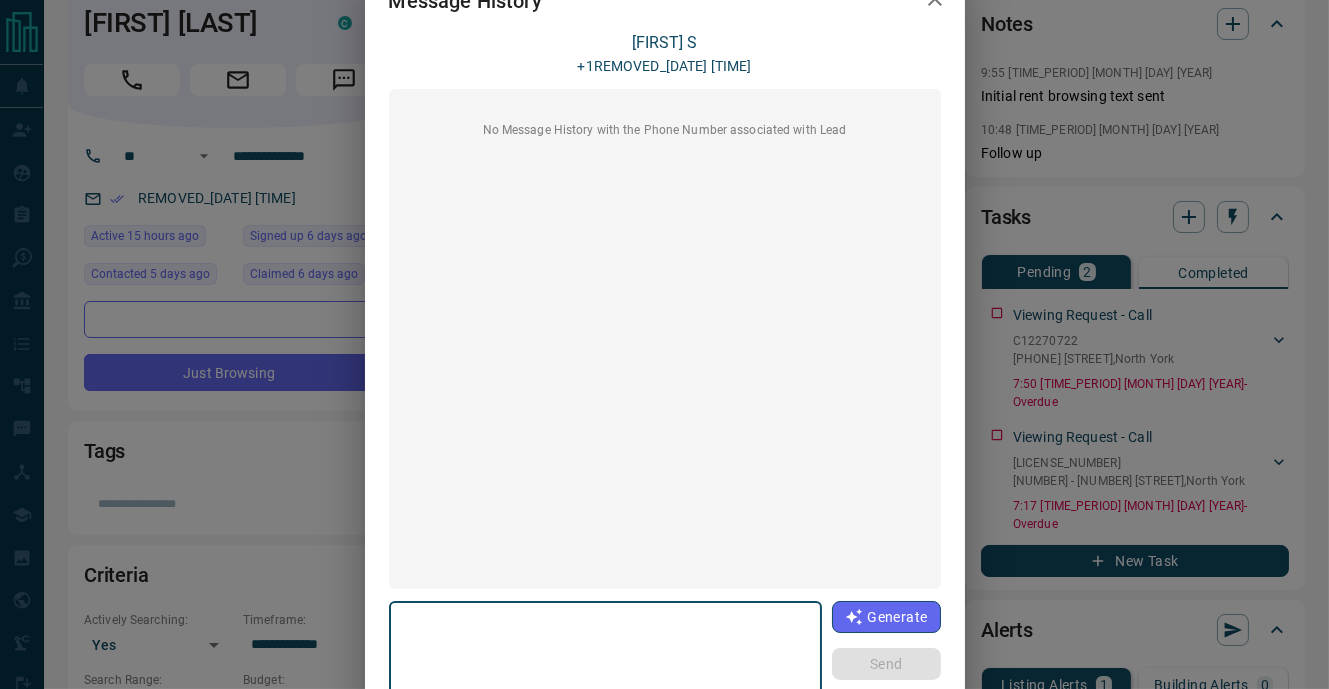 click 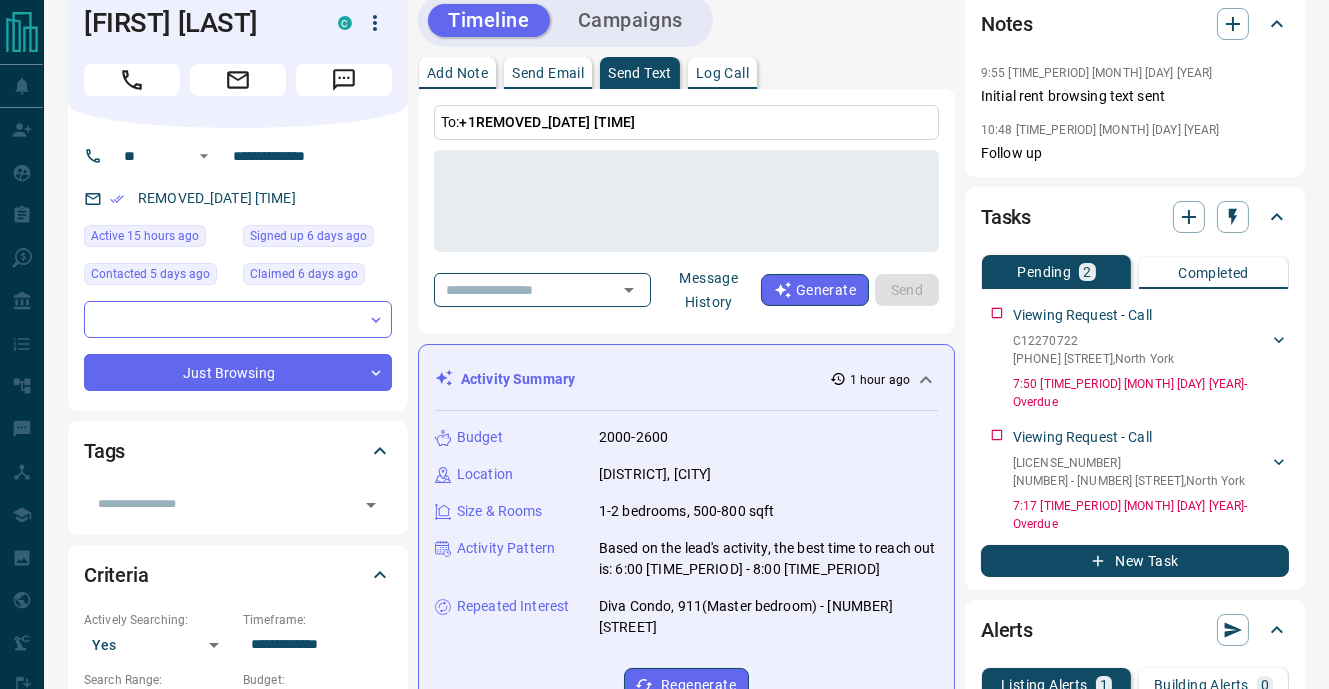 scroll, scrollTop: 0, scrollLeft: 0, axis: both 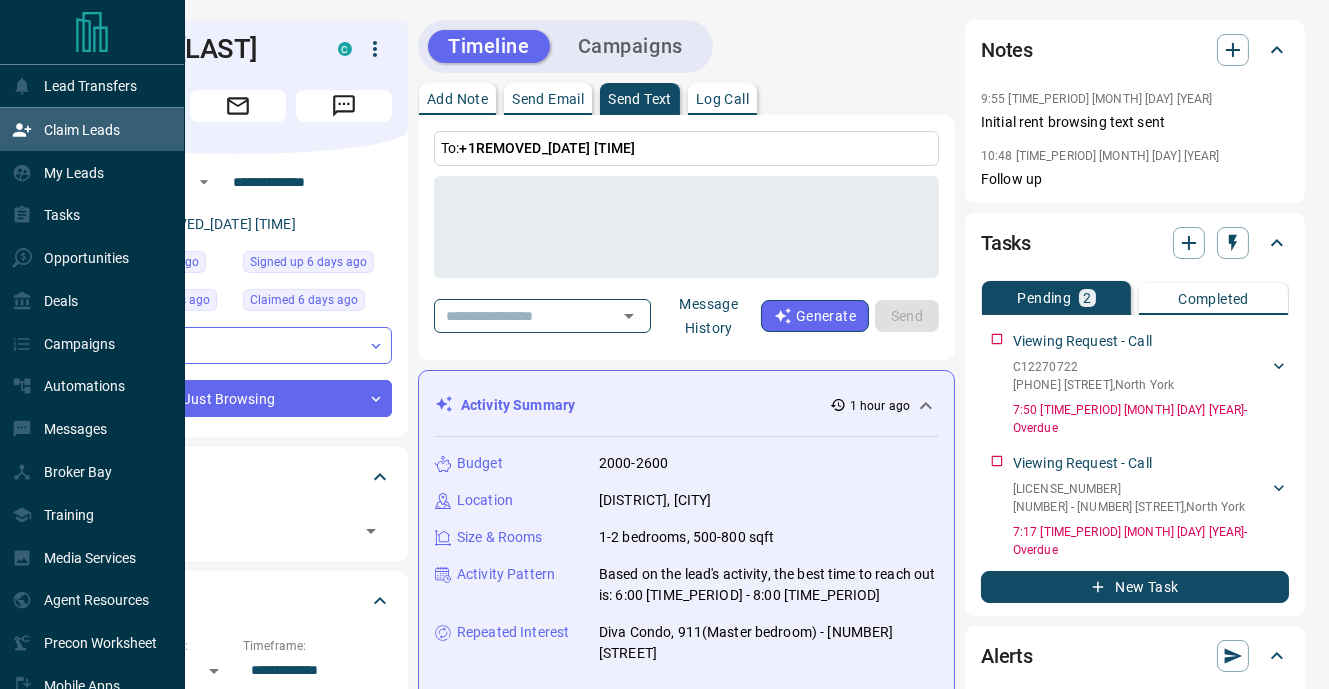 click on "Claim Leads" at bounding box center [66, 129] 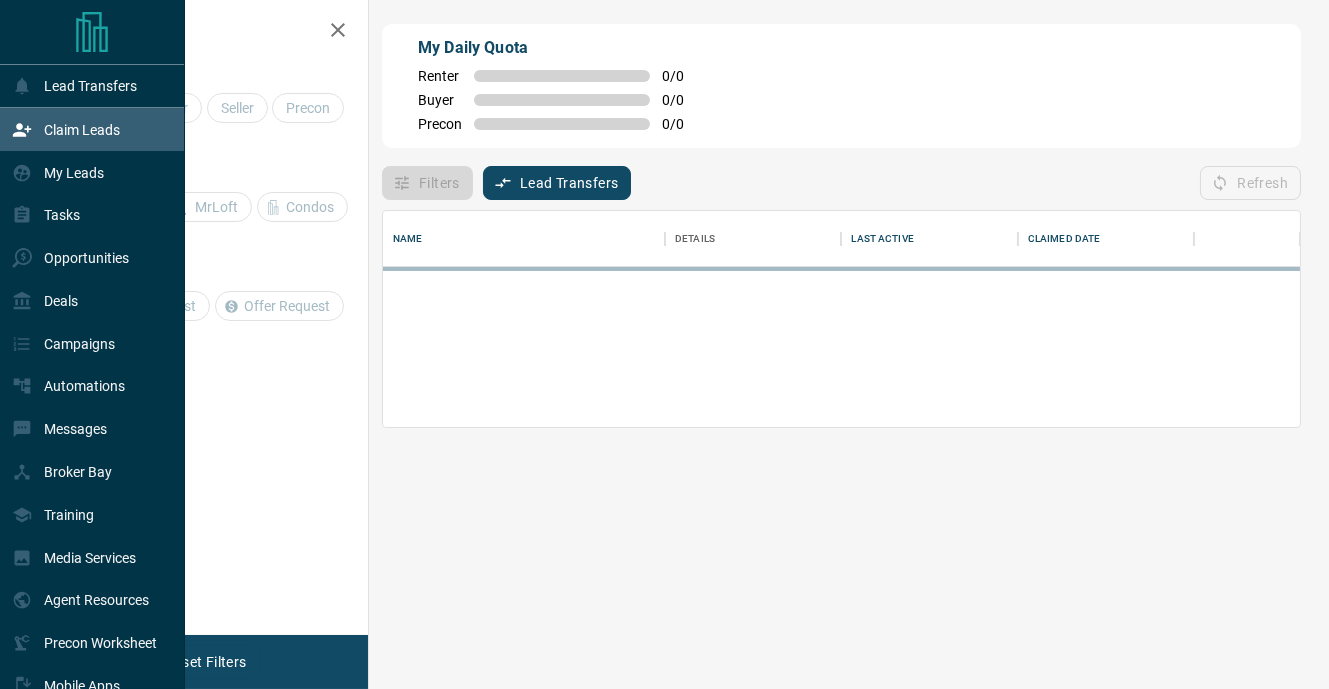 scroll, scrollTop: 0, scrollLeft: 0, axis: both 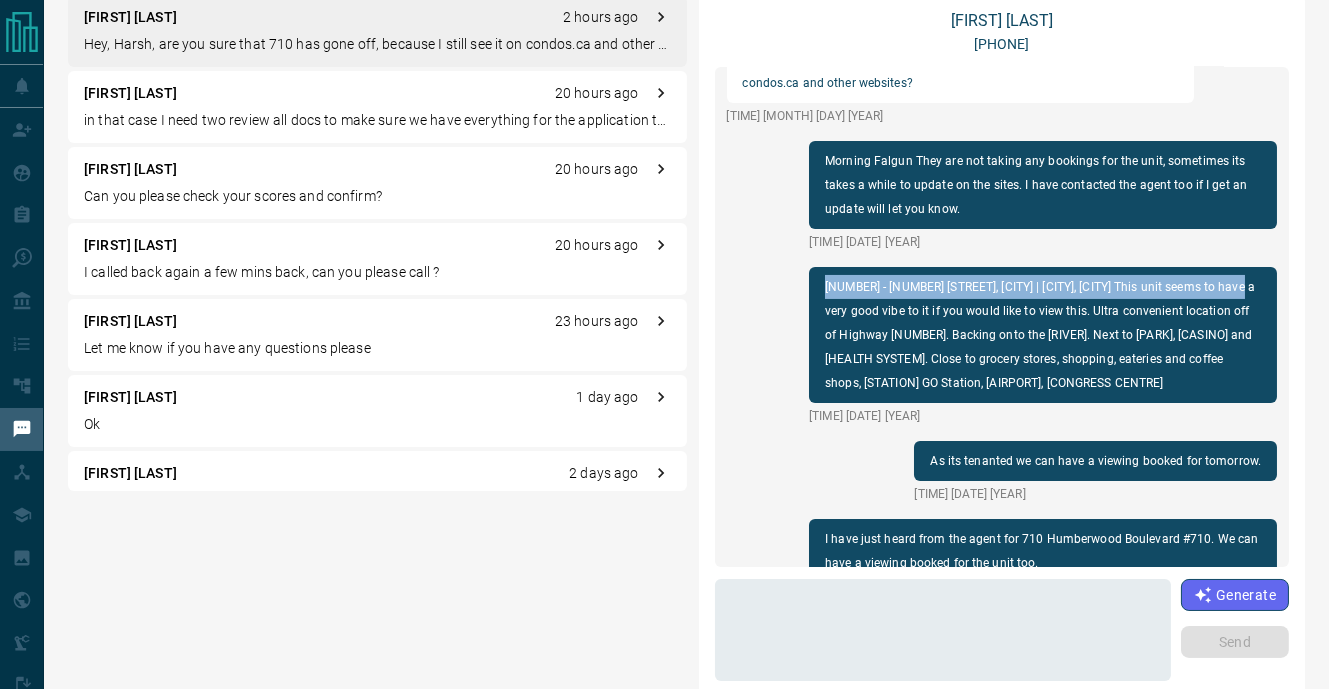 drag, startPoint x: 825, startPoint y: 237, endPoint x: 1257, endPoint y: 231, distance: 432.04166 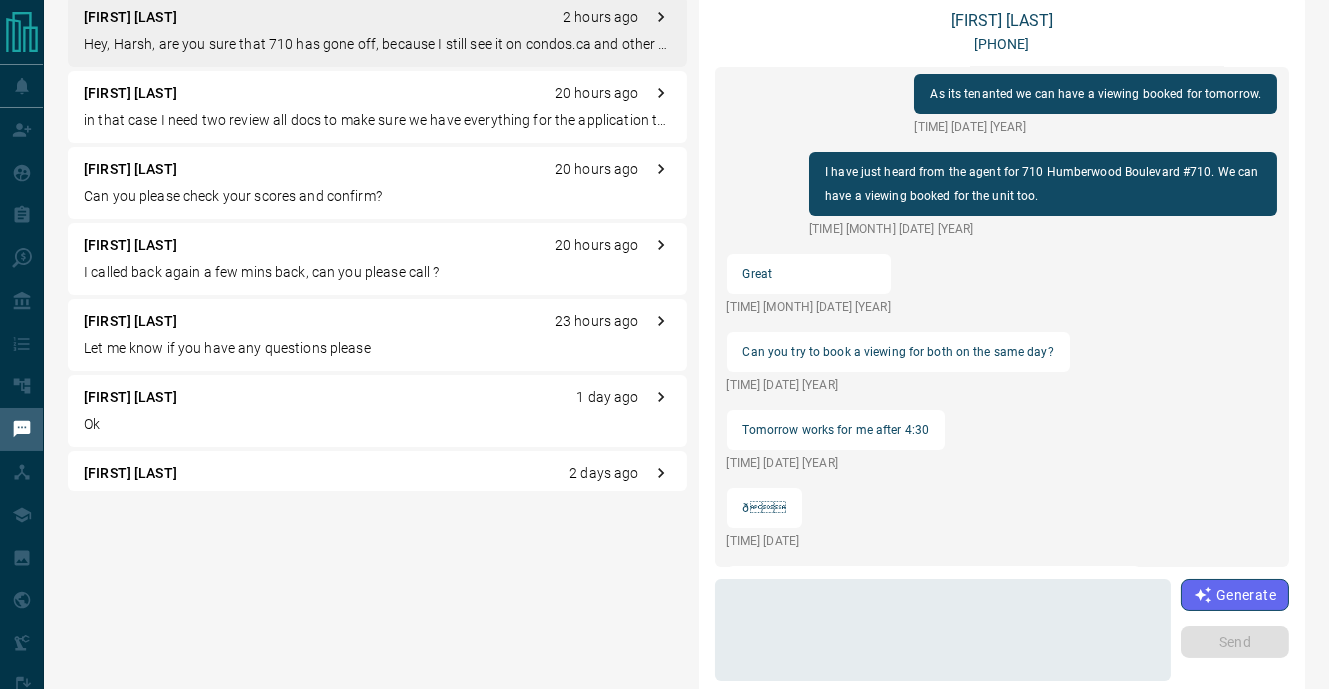 scroll, scrollTop: 1085, scrollLeft: 0, axis: vertical 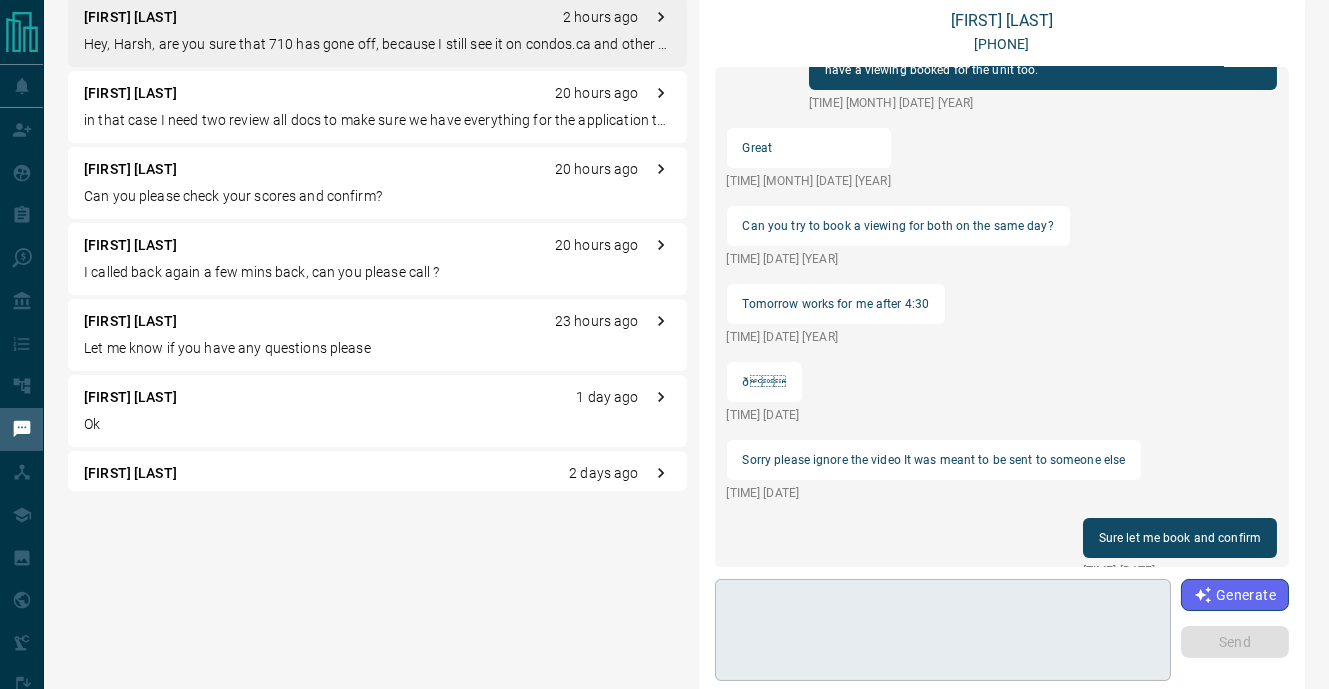 click at bounding box center (943, 630) 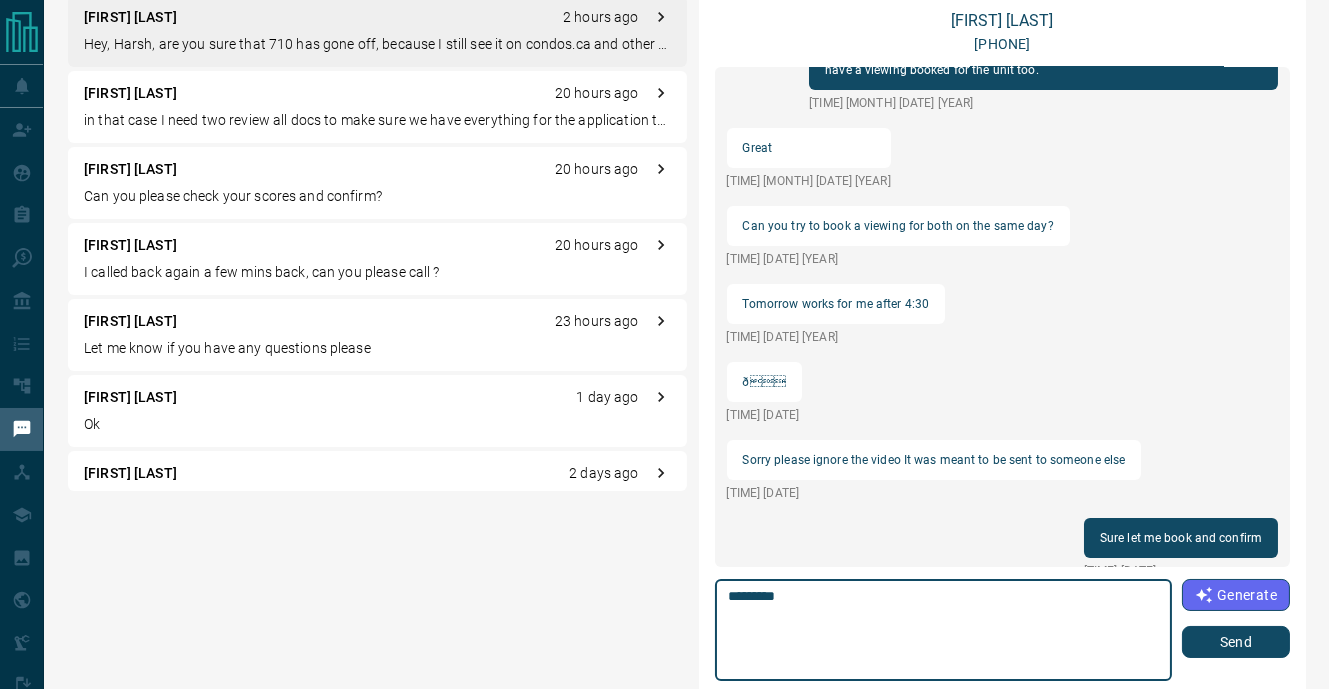 paste on "**********" 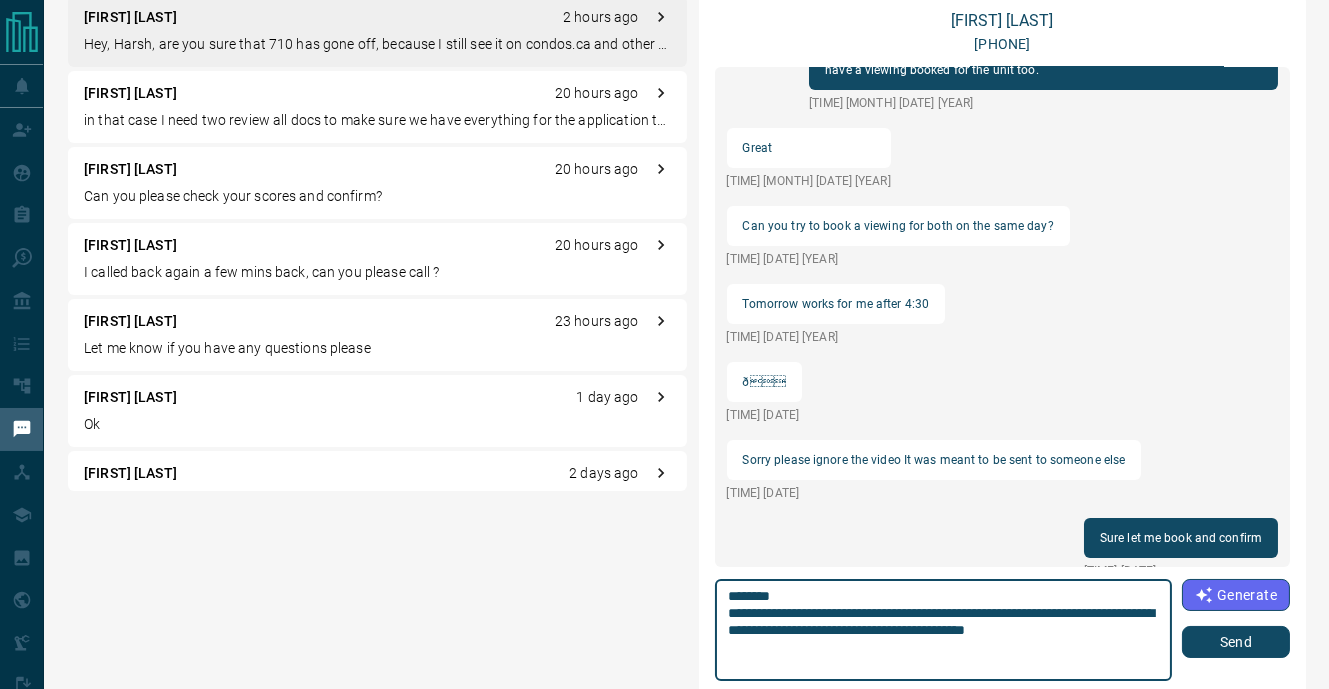 click on "**********" at bounding box center [943, 630] 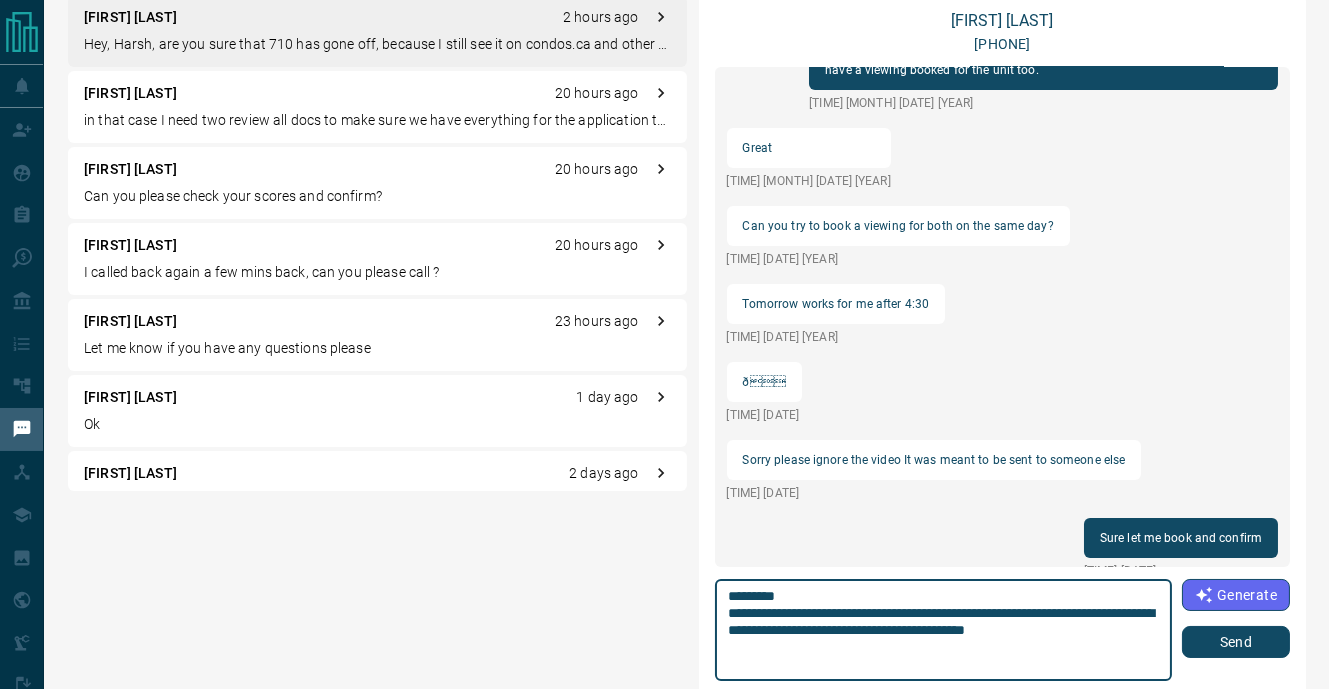 type on "**********" 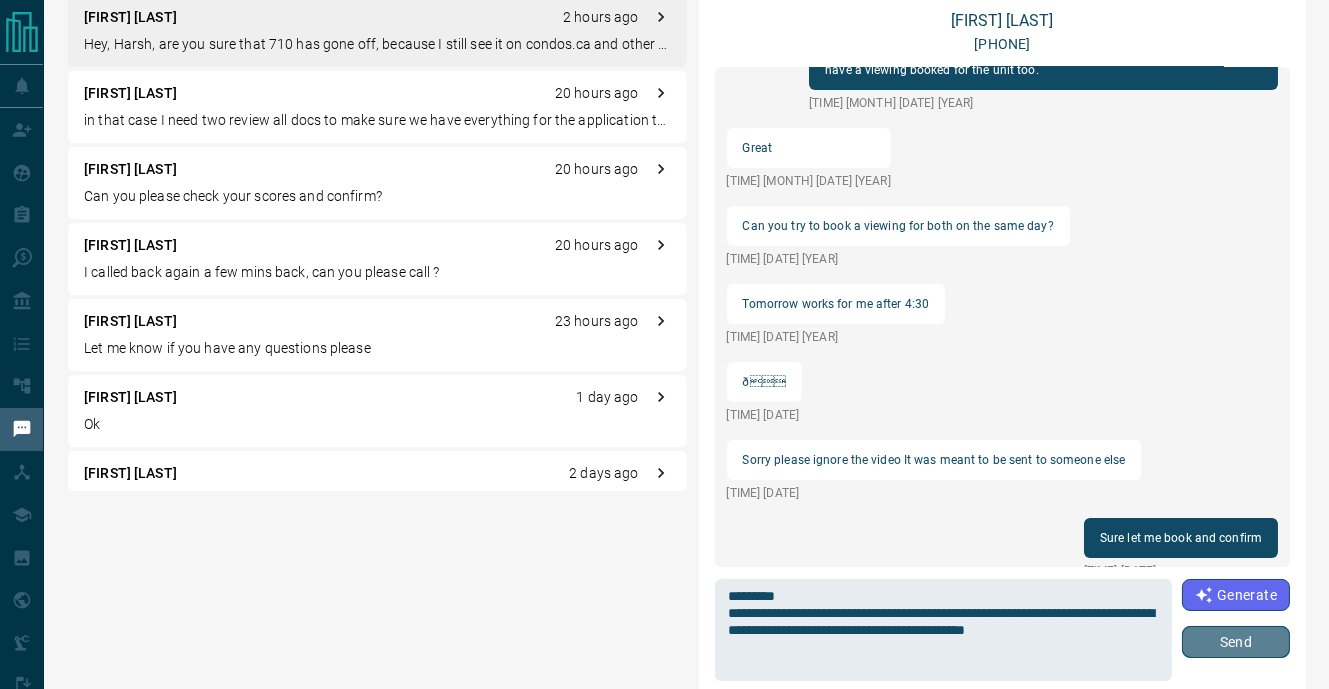 click on "Send" at bounding box center (1236, 642) 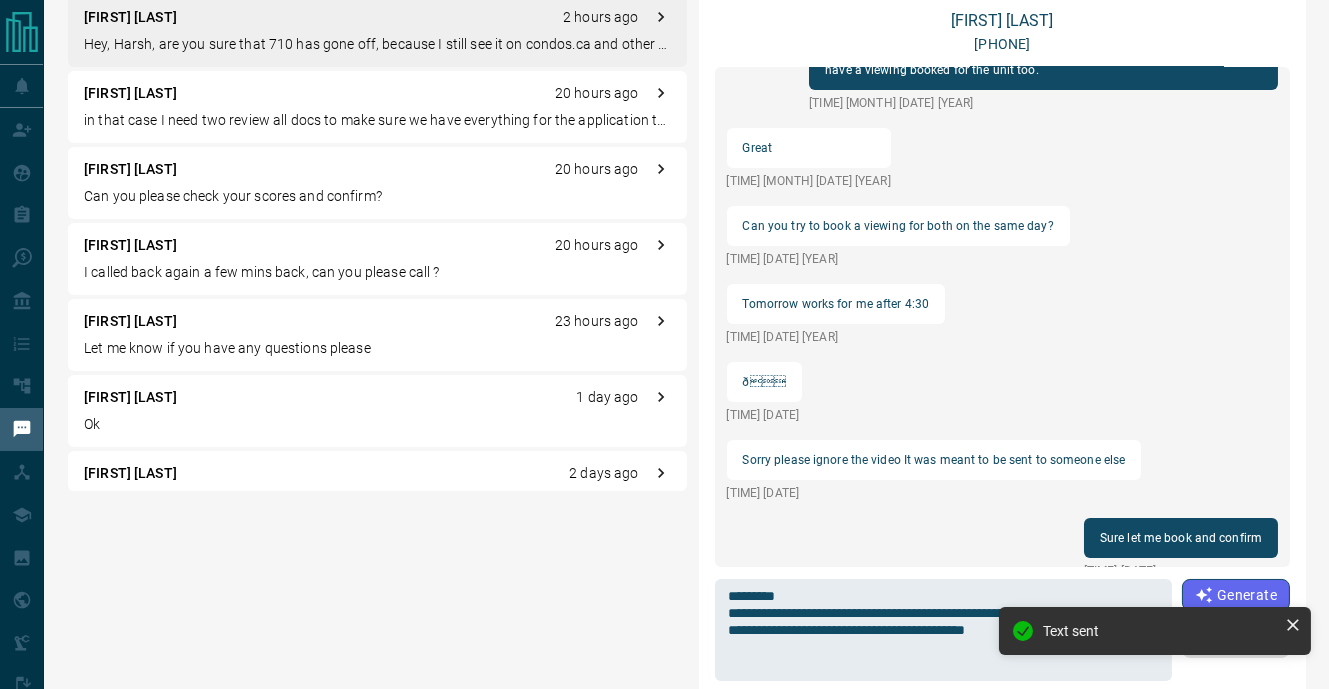 scroll, scrollTop: 1187, scrollLeft: 0, axis: vertical 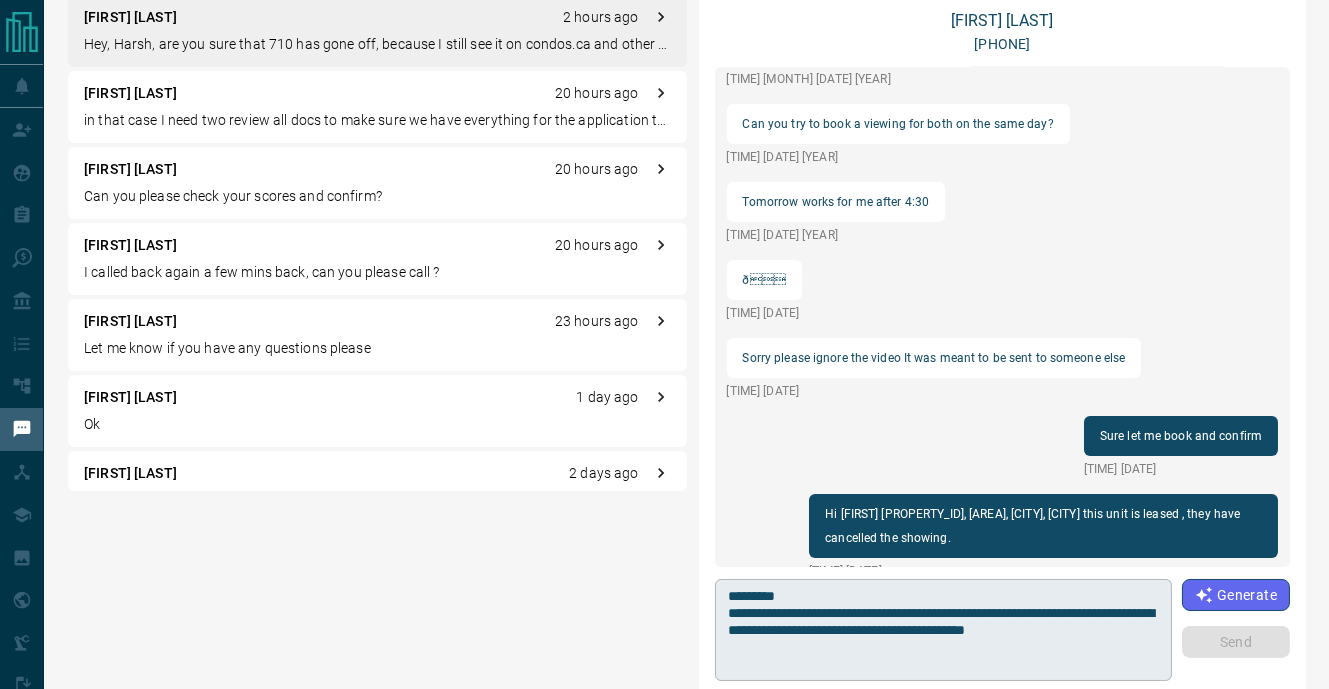 click on "**********" at bounding box center [943, 630] 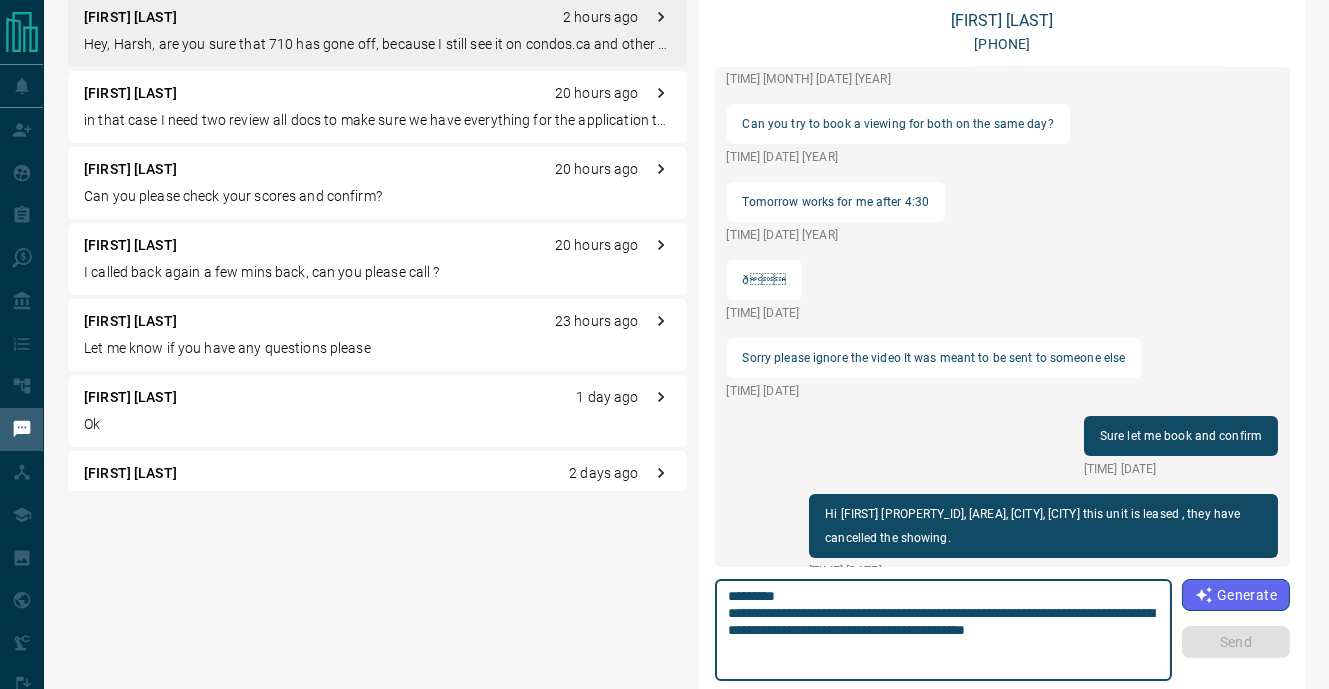 scroll, scrollTop: 1265, scrollLeft: 0, axis: vertical 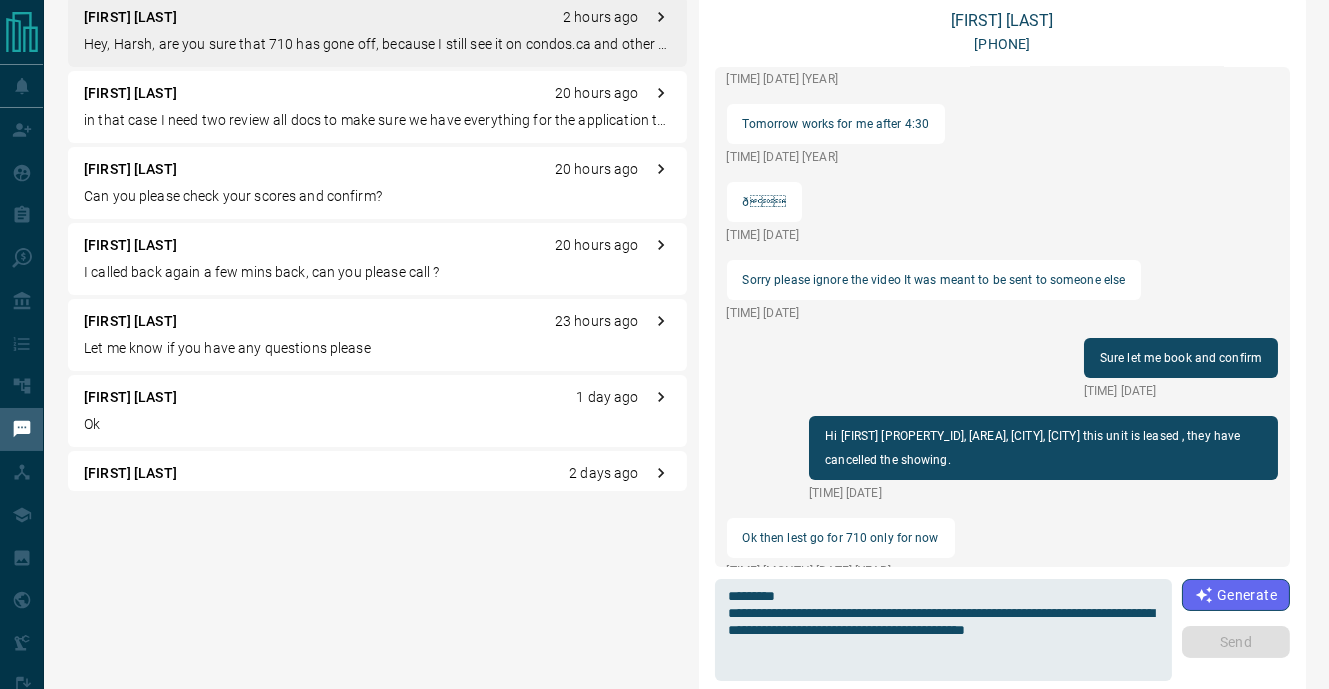 click on "Hey, Harsh, are you sure that 710 has gone off, because I still see it on condos.ca and other websites?" at bounding box center (377, 44) 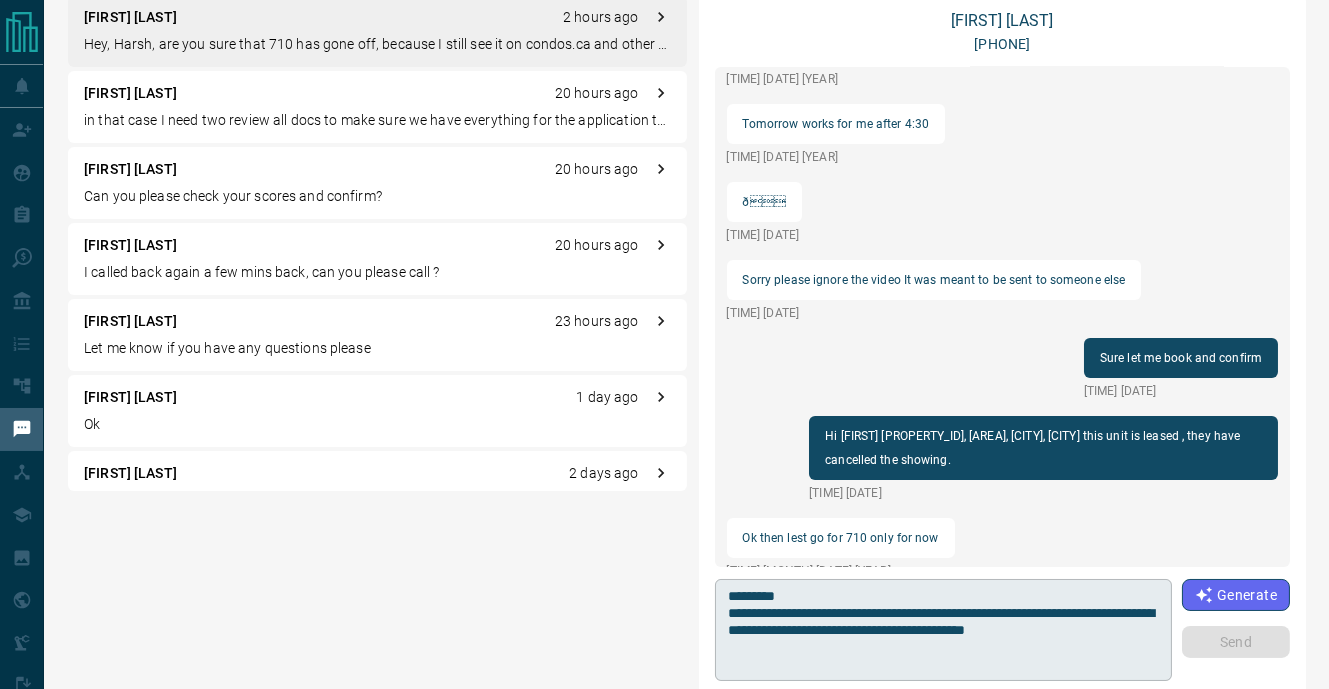 click on "**********" at bounding box center [943, 630] 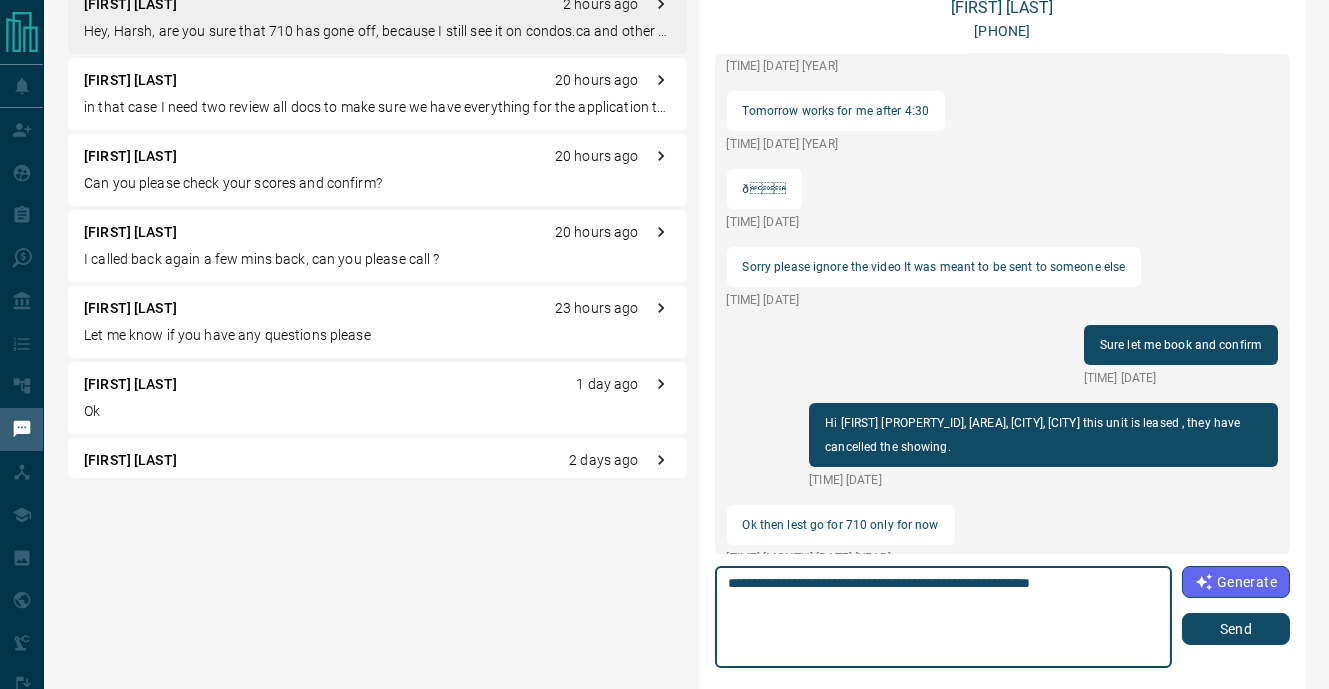 scroll, scrollTop: 99, scrollLeft: 0, axis: vertical 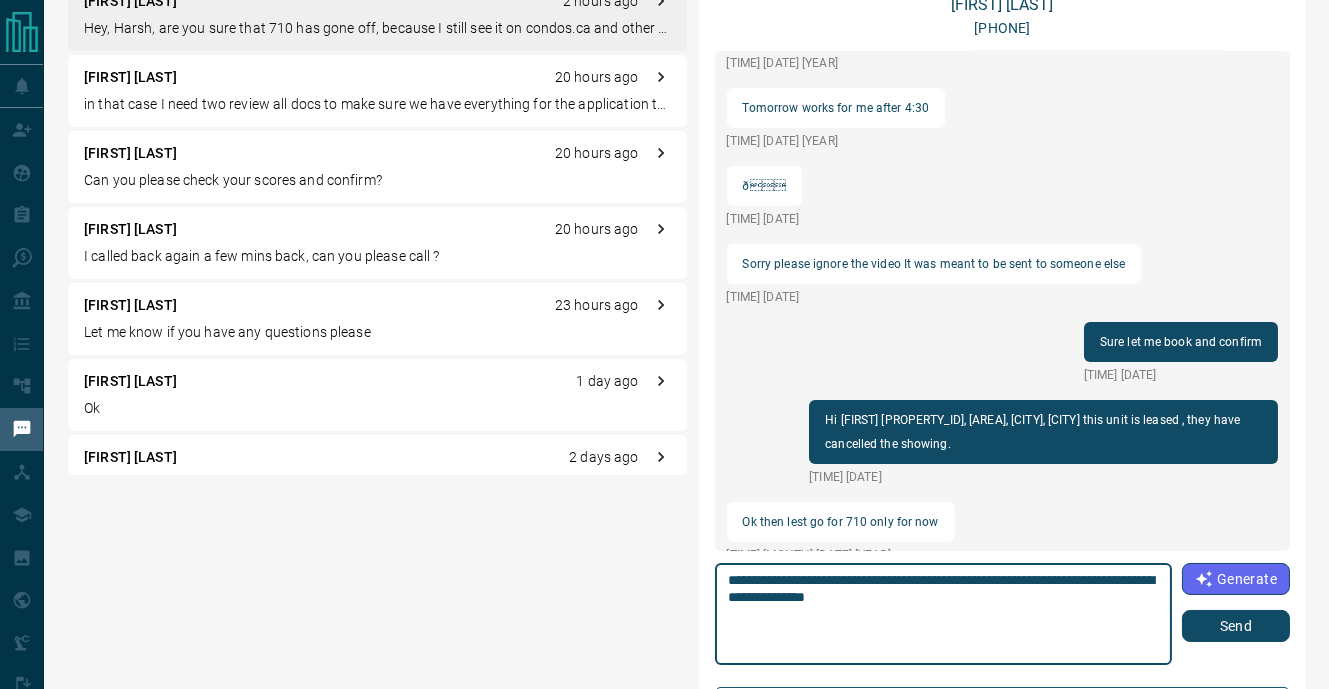 type on "**********" 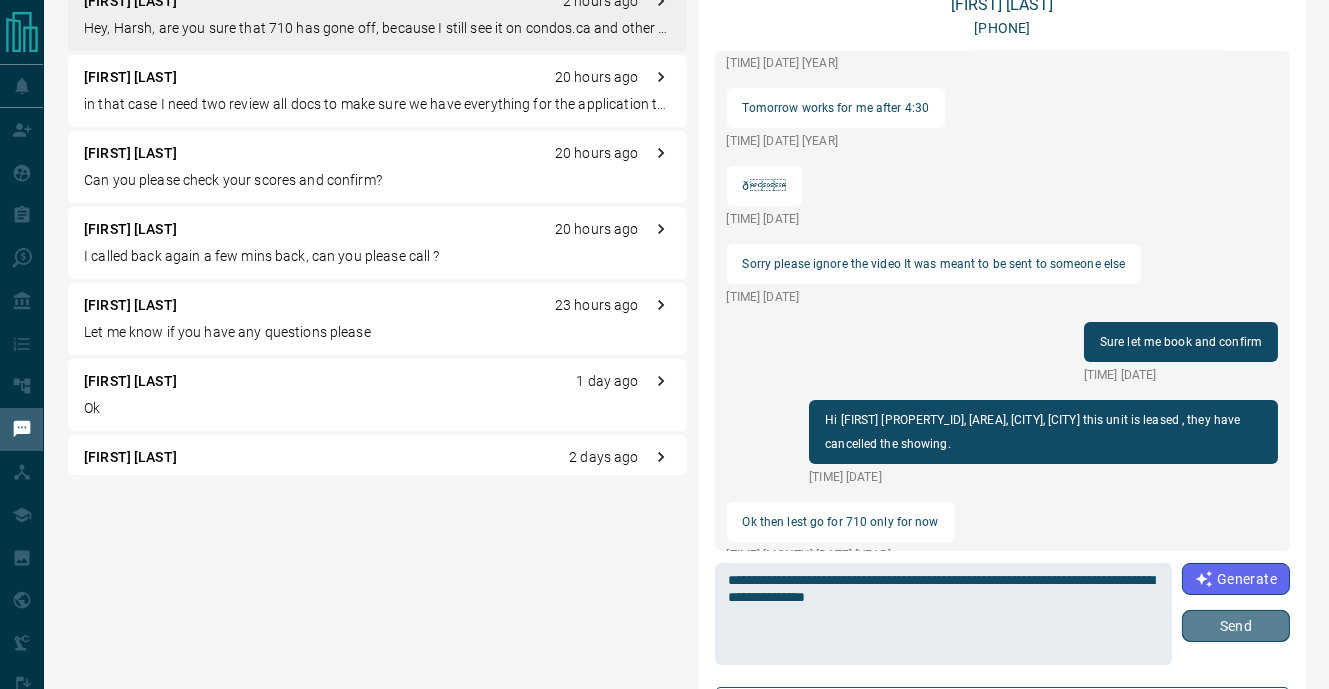 click on "Send" at bounding box center (1236, 626) 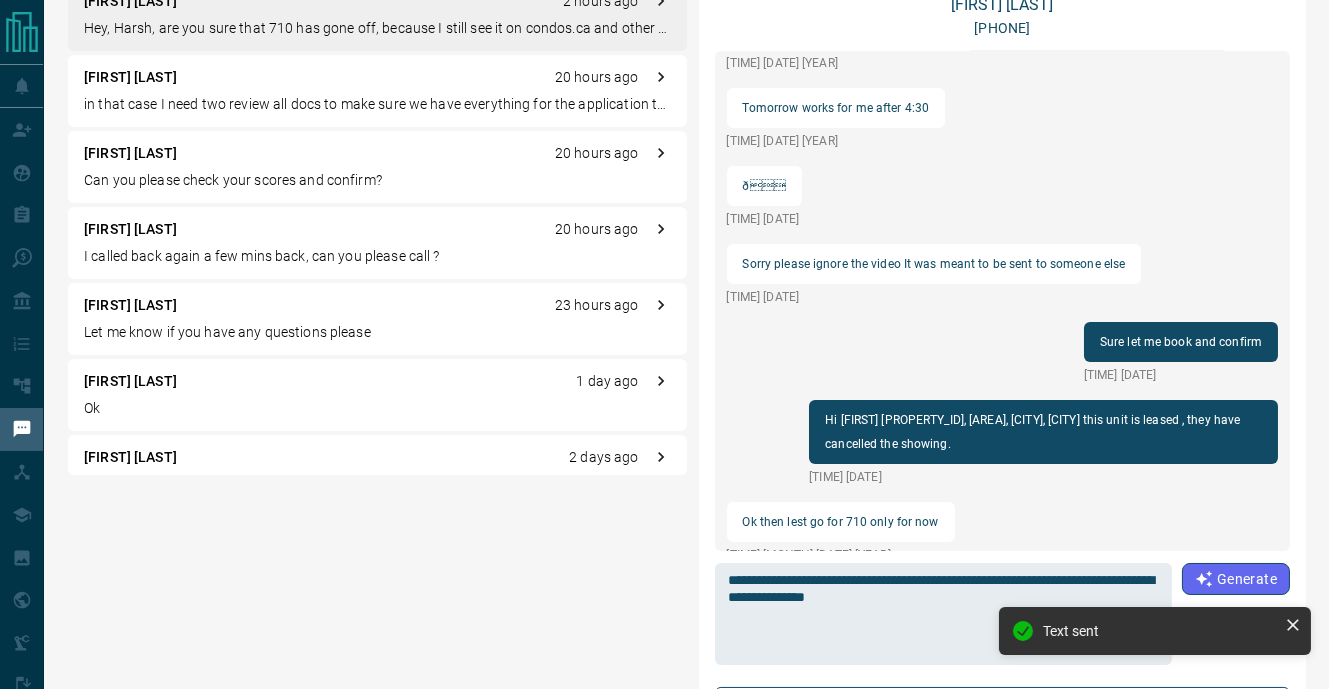 scroll, scrollTop: 1367, scrollLeft: 0, axis: vertical 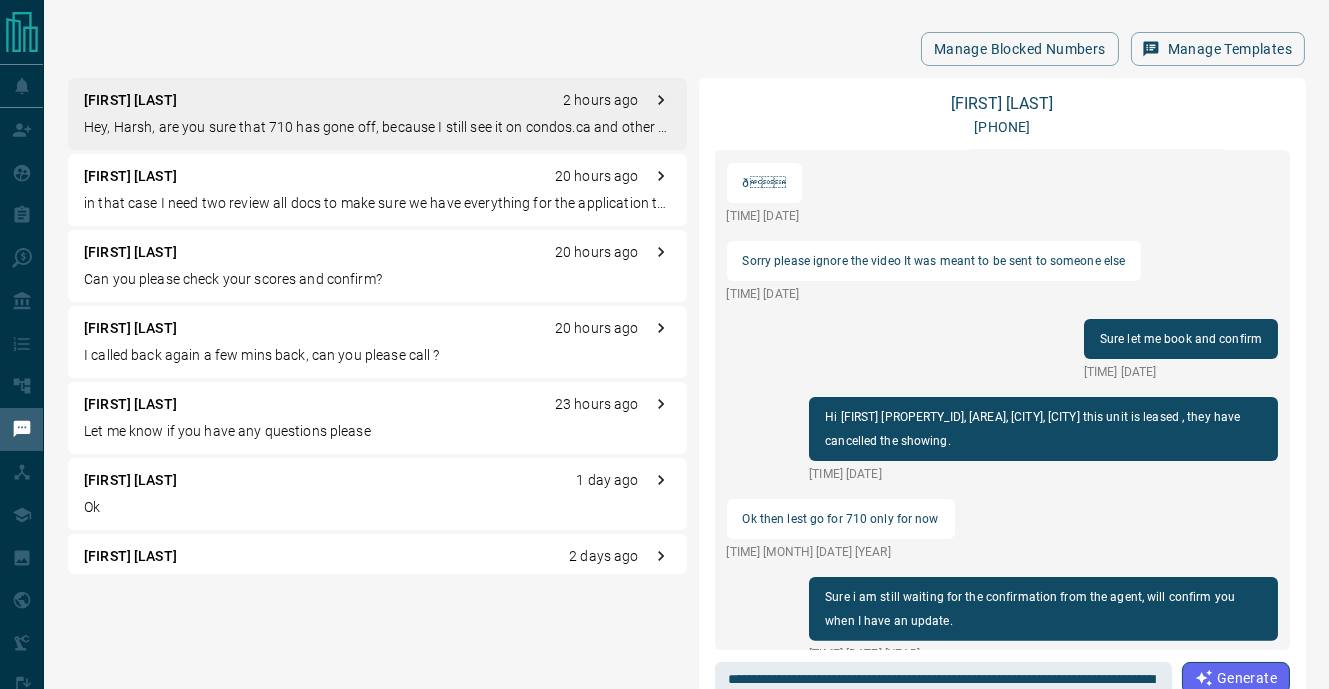 click on "Hey, Harsh, are you sure that 710 has gone off, because I still see it on condos.ca and other websites?" at bounding box center (377, 127) 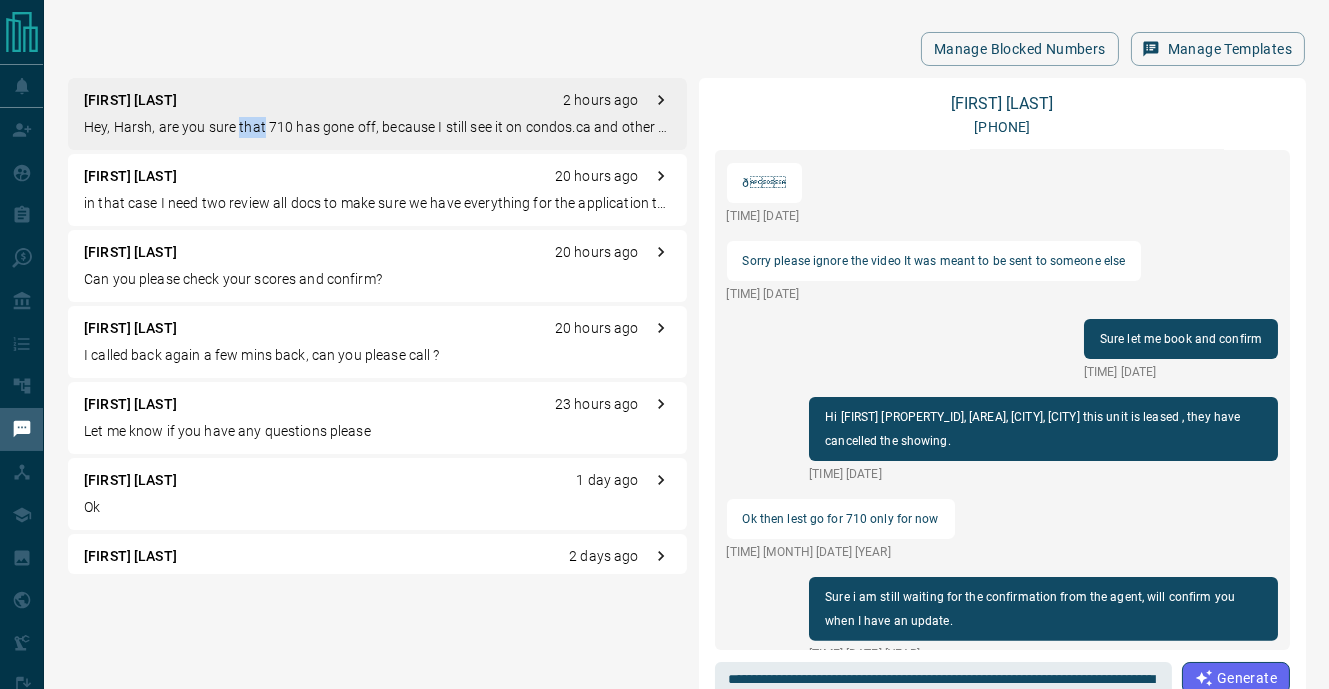 click on "Hey, Harsh, are you sure that 710 has gone off, because I still see it on condos.ca and other websites?" at bounding box center (377, 127) 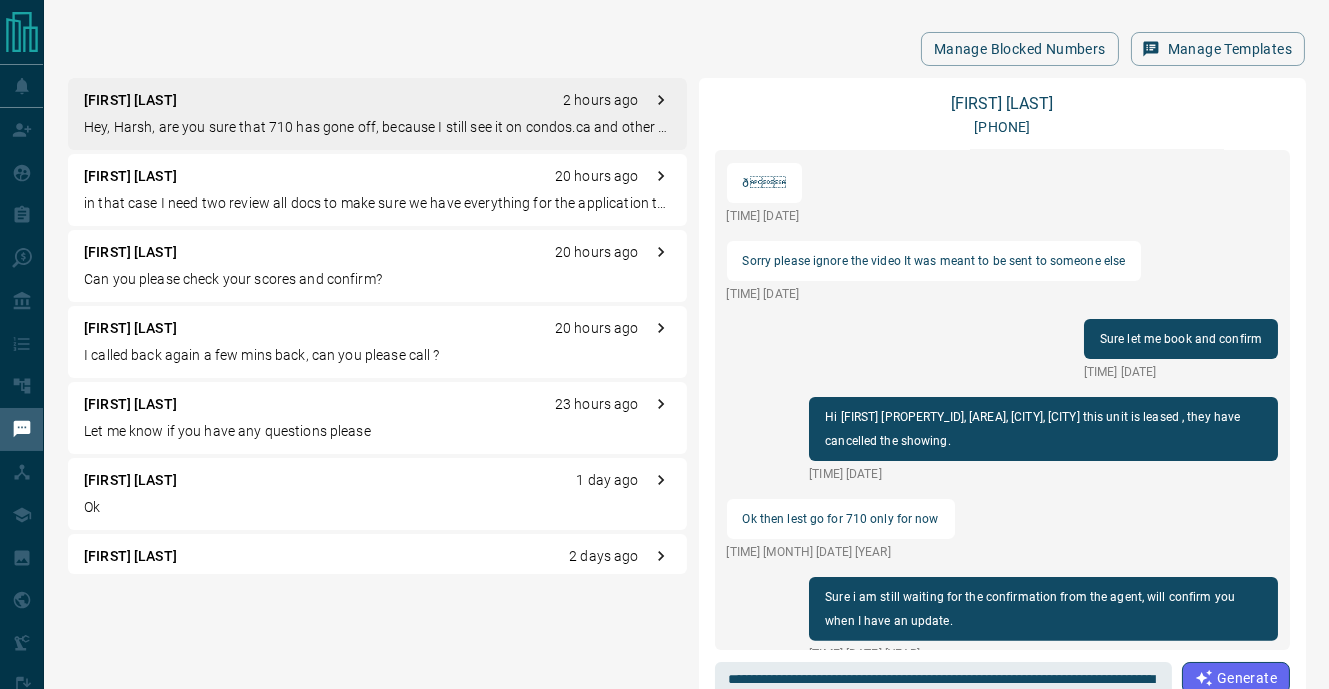 click on "in that case I need two review all docs to make sure we have everything for the application to work. Just sent you an email with list of docs required. Please share as soon as you can." at bounding box center [377, 203] 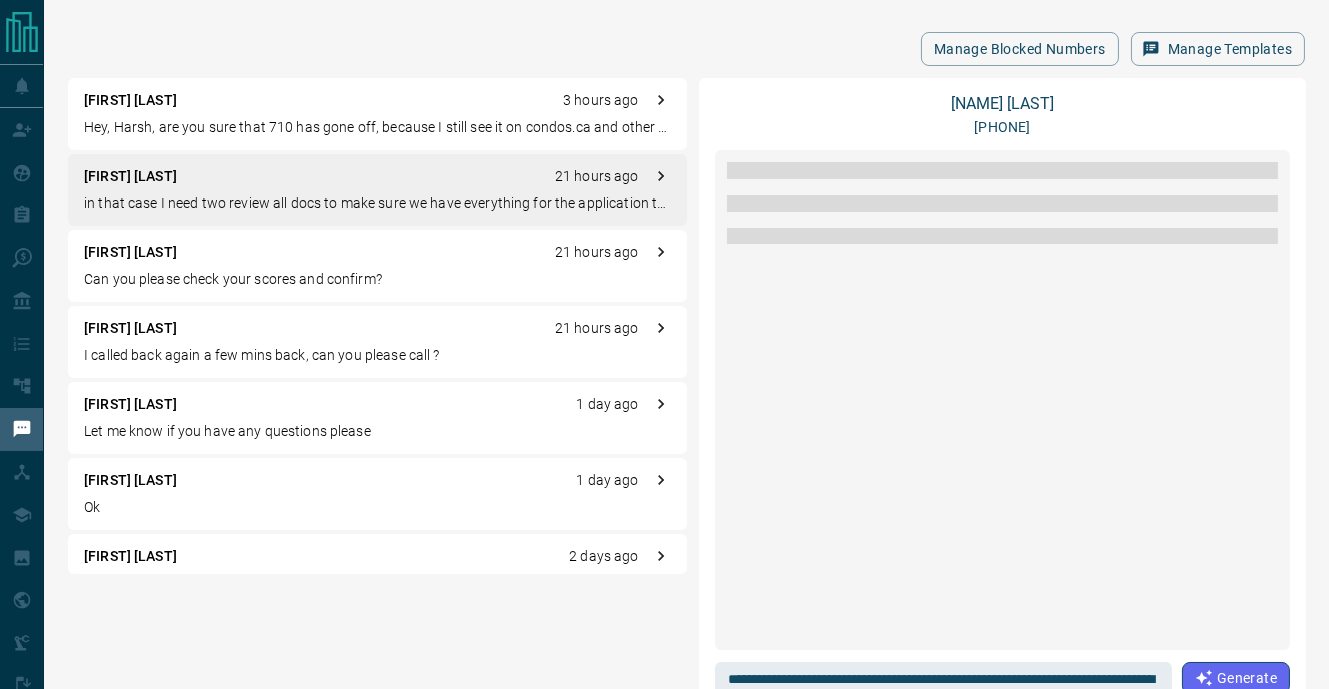 scroll, scrollTop: 0, scrollLeft: 0, axis: both 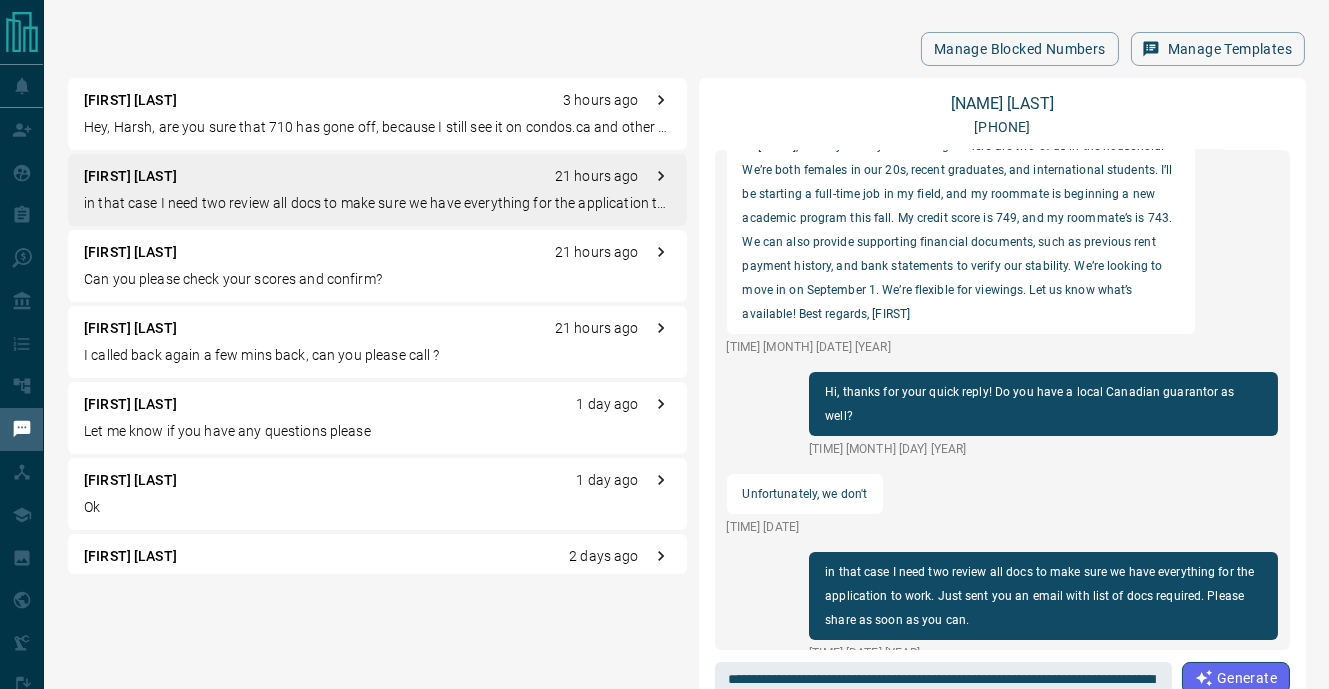 click on "Hey, Harsh, are you sure that 710 has gone off, because I still see it on condos.ca and other websites?" at bounding box center [377, 127] 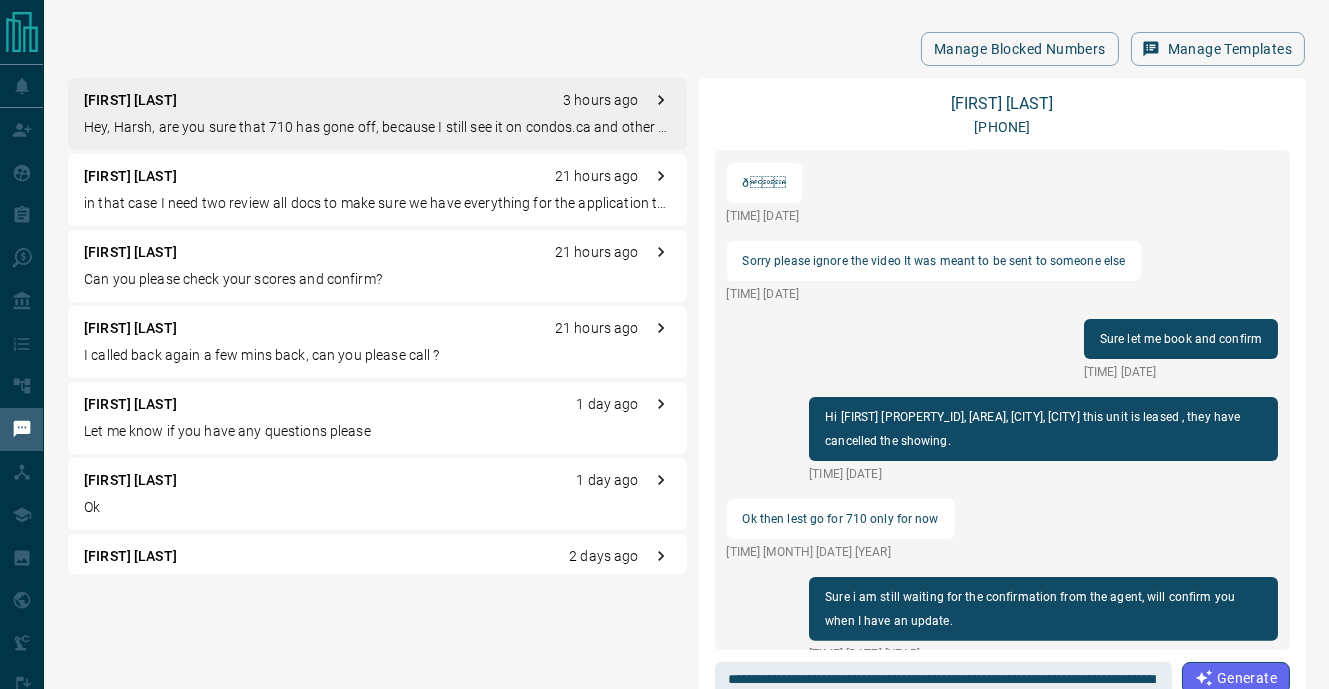 scroll, scrollTop: 1445, scrollLeft: 0, axis: vertical 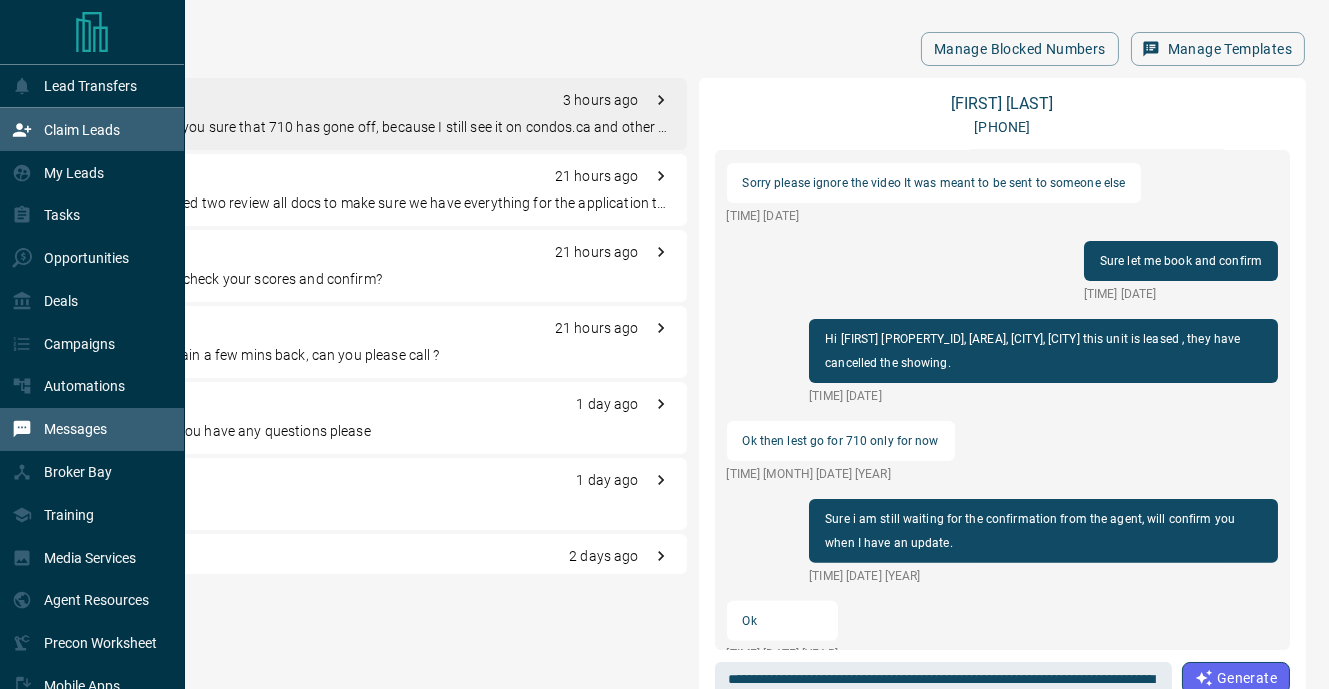 click on "Claim Leads" at bounding box center (82, 130) 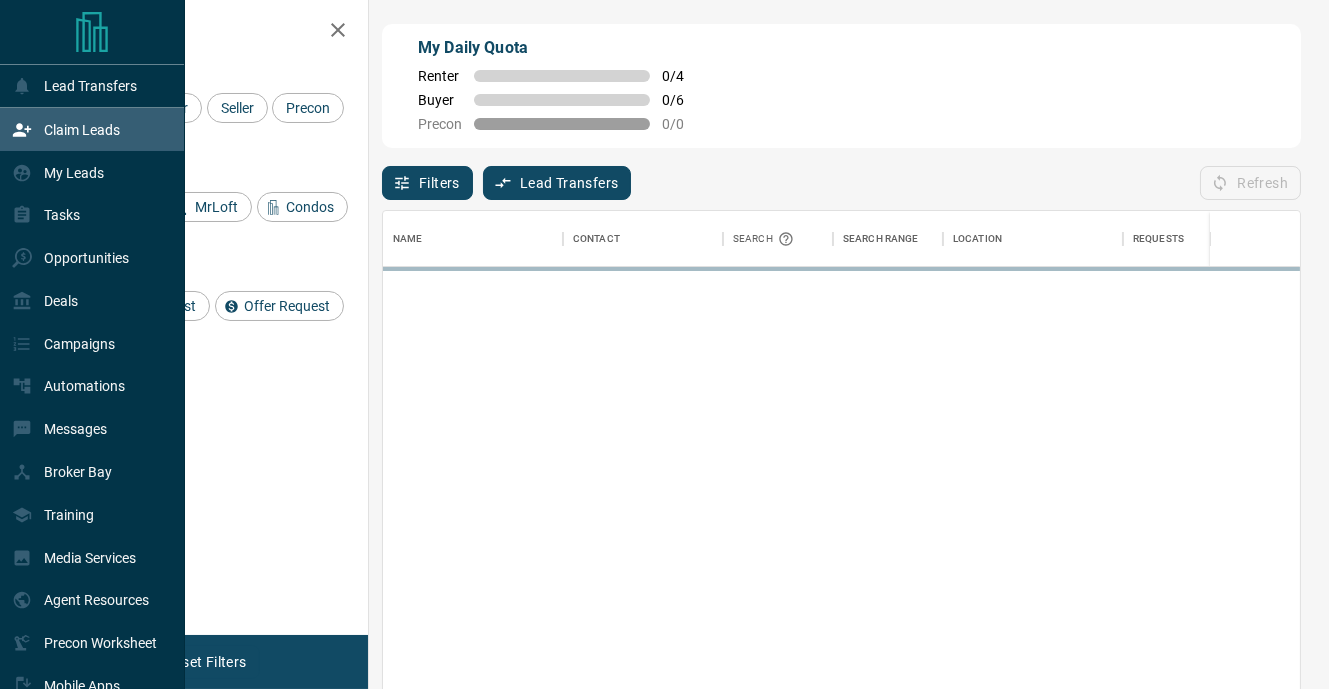 scroll, scrollTop: 0, scrollLeft: 0, axis: both 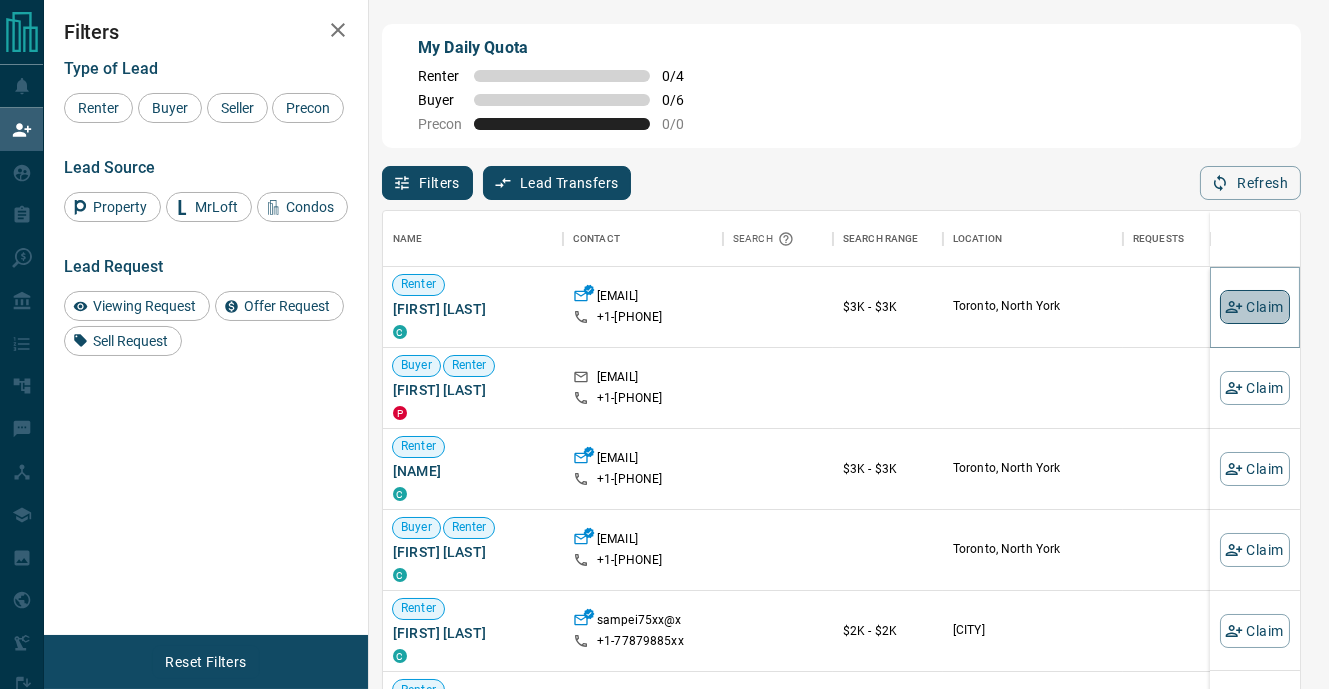 click on "Claim" at bounding box center [1255, 307] 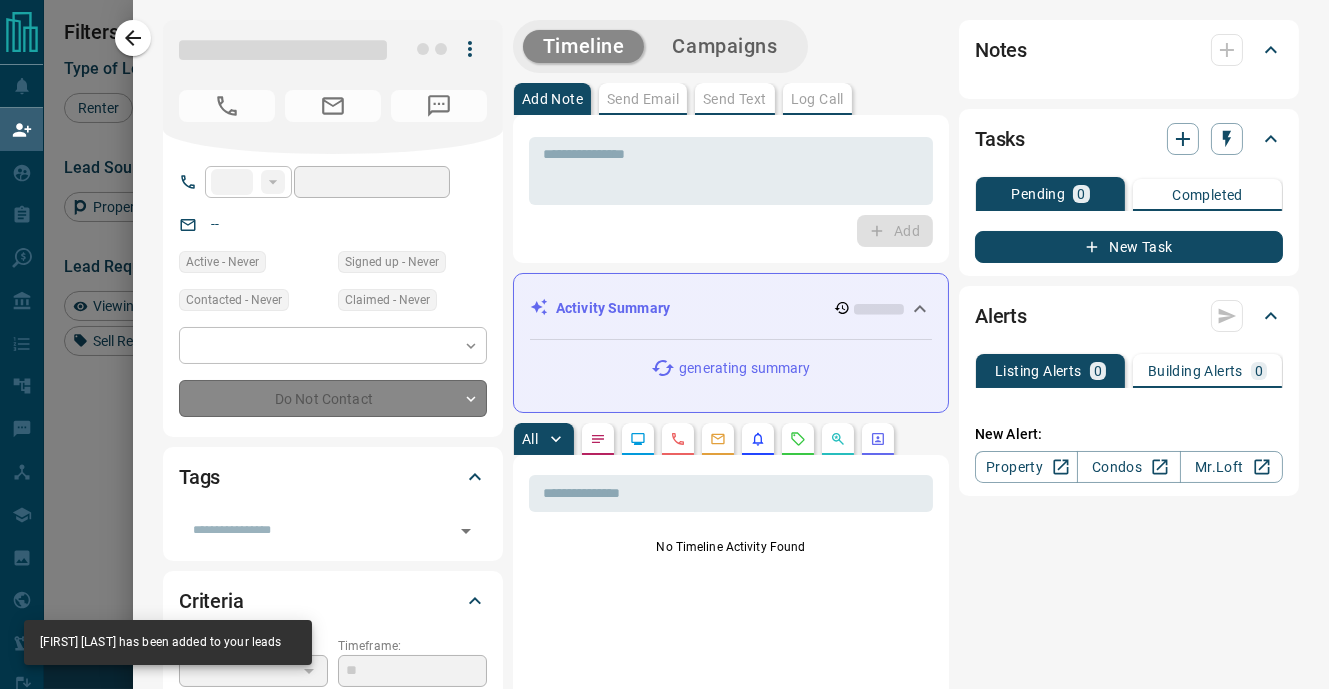 type on "**" 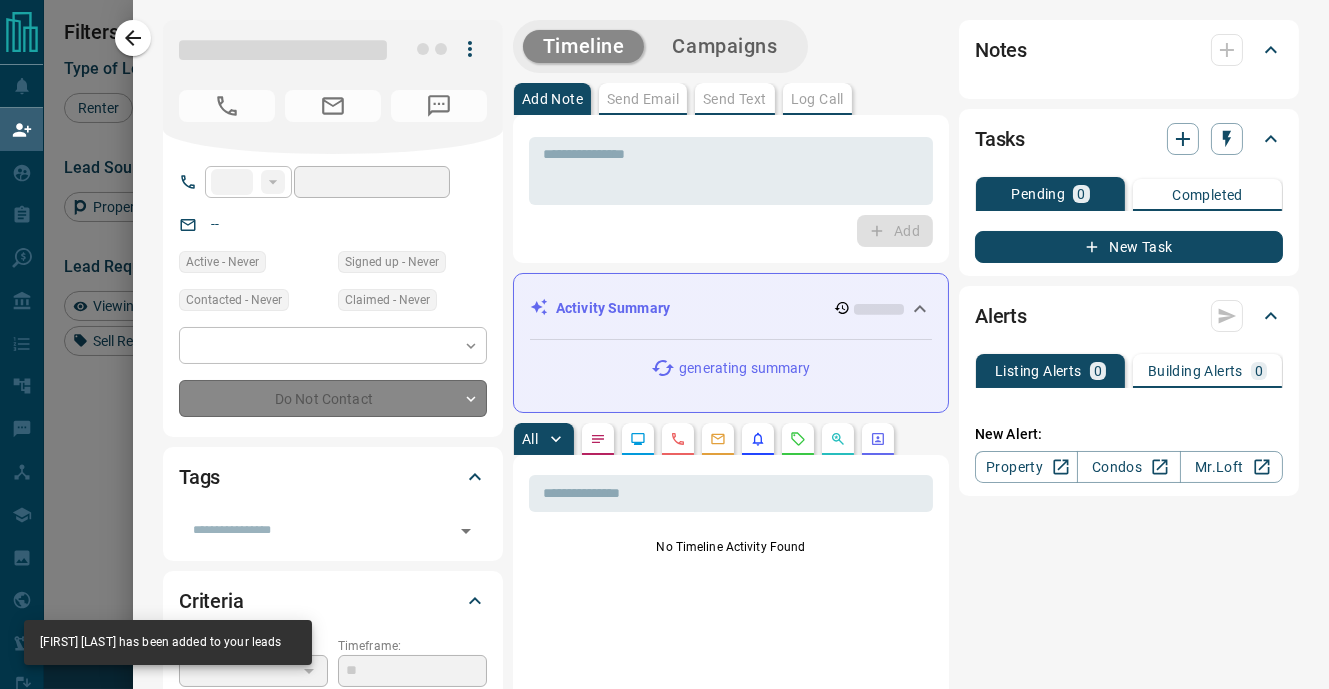 type on "**********" 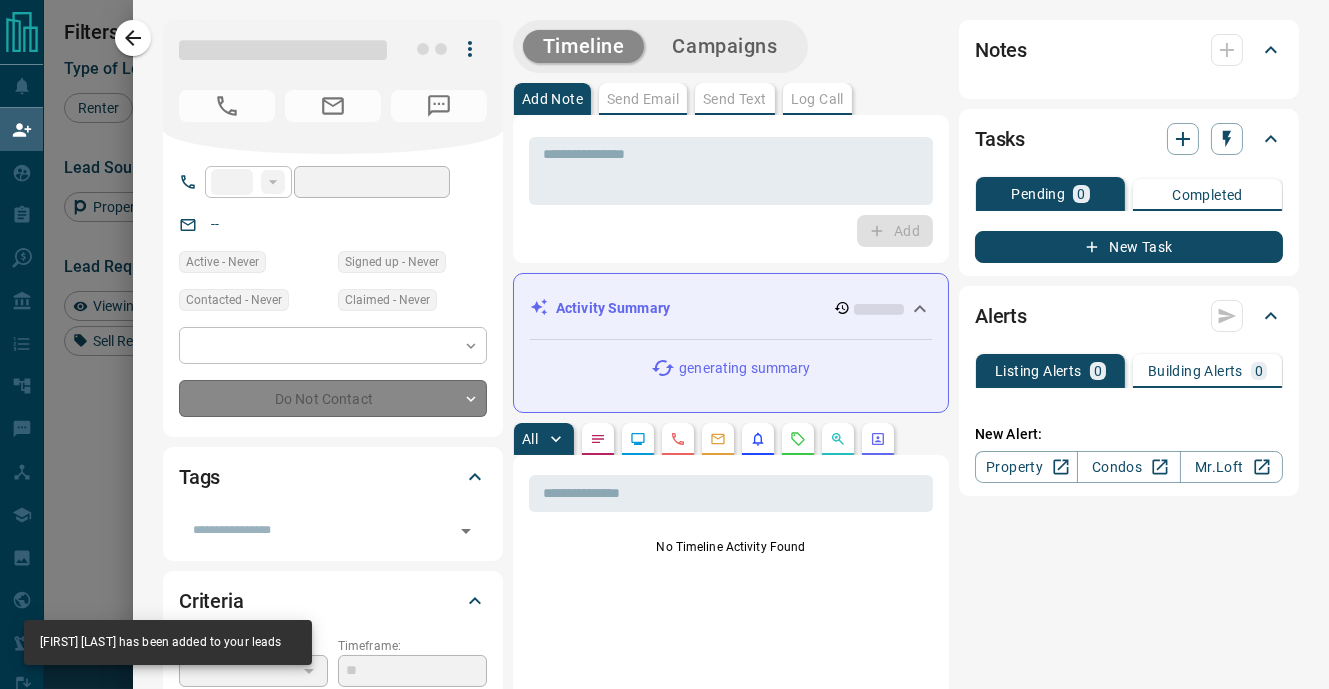 type on "**********" 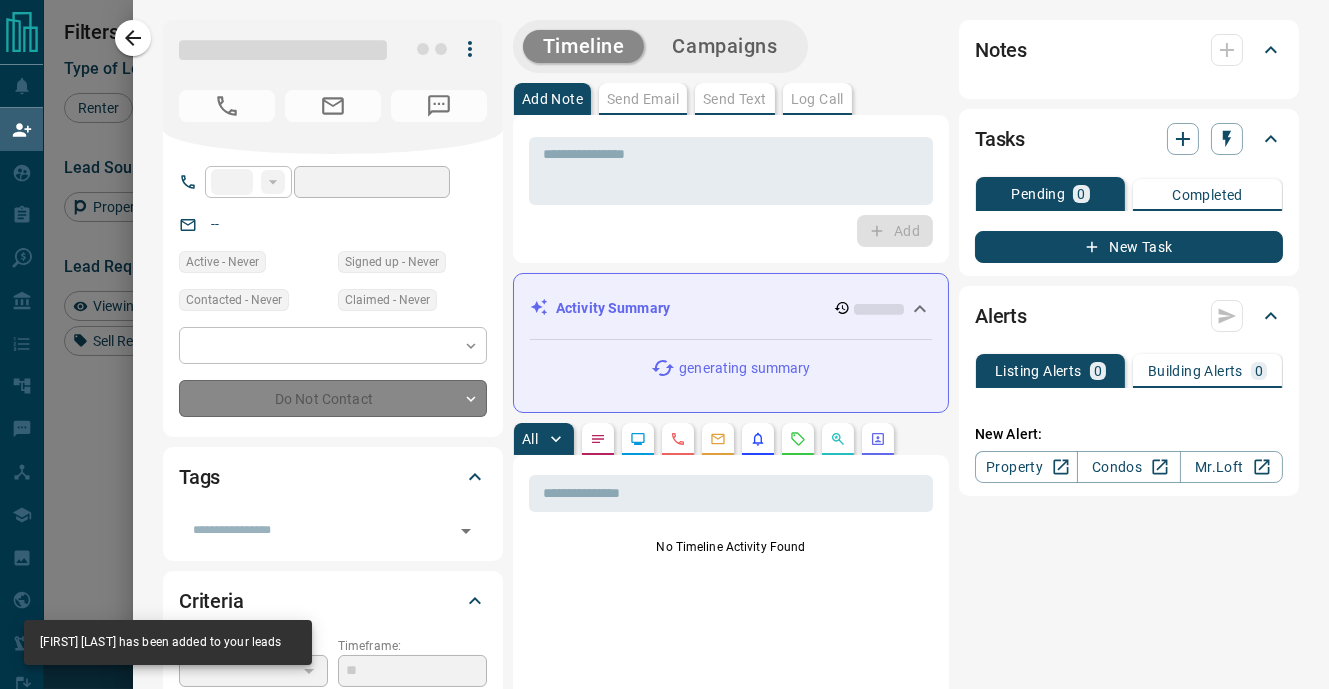 type on "**" 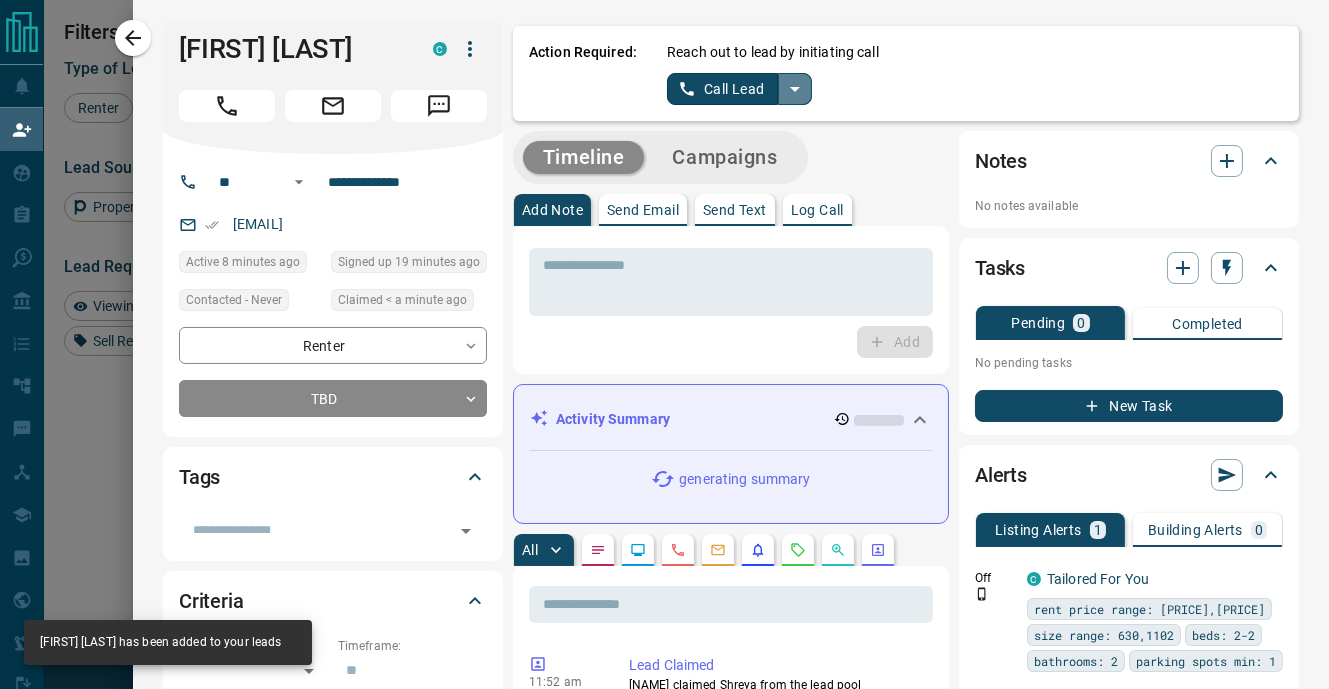 click 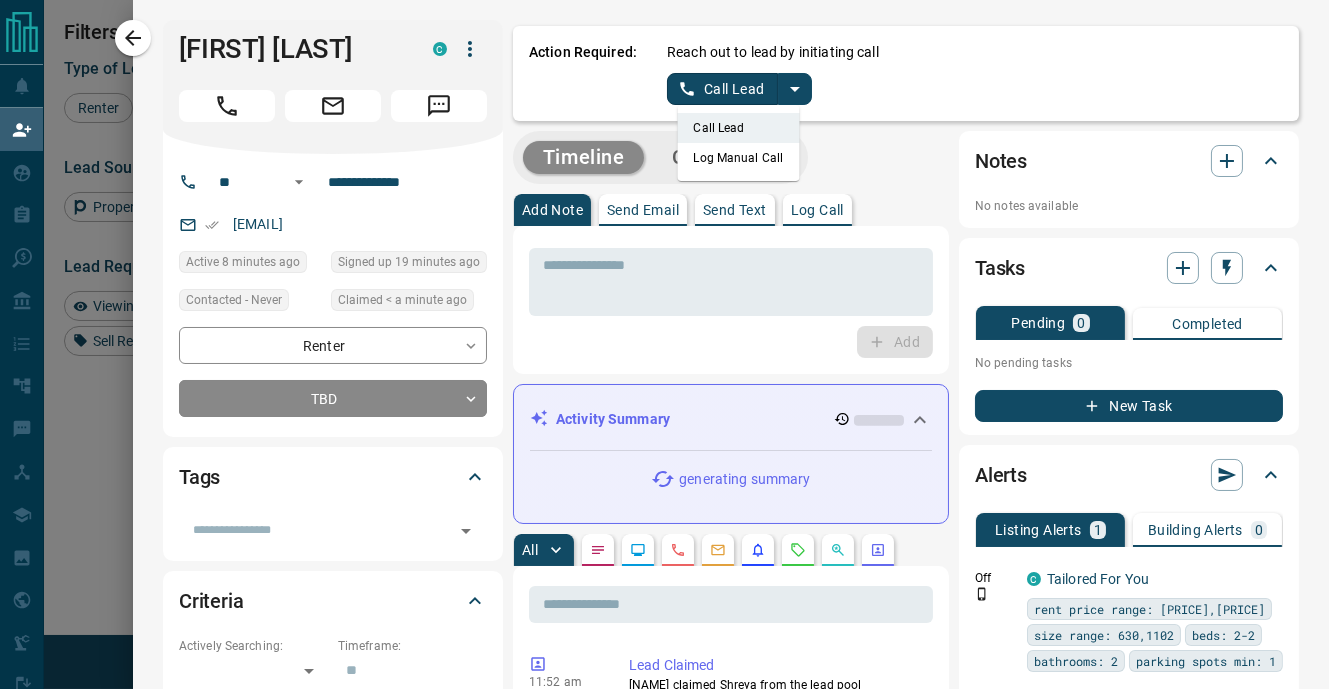 click on "Log Manual Call" at bounding box center [738, 158] 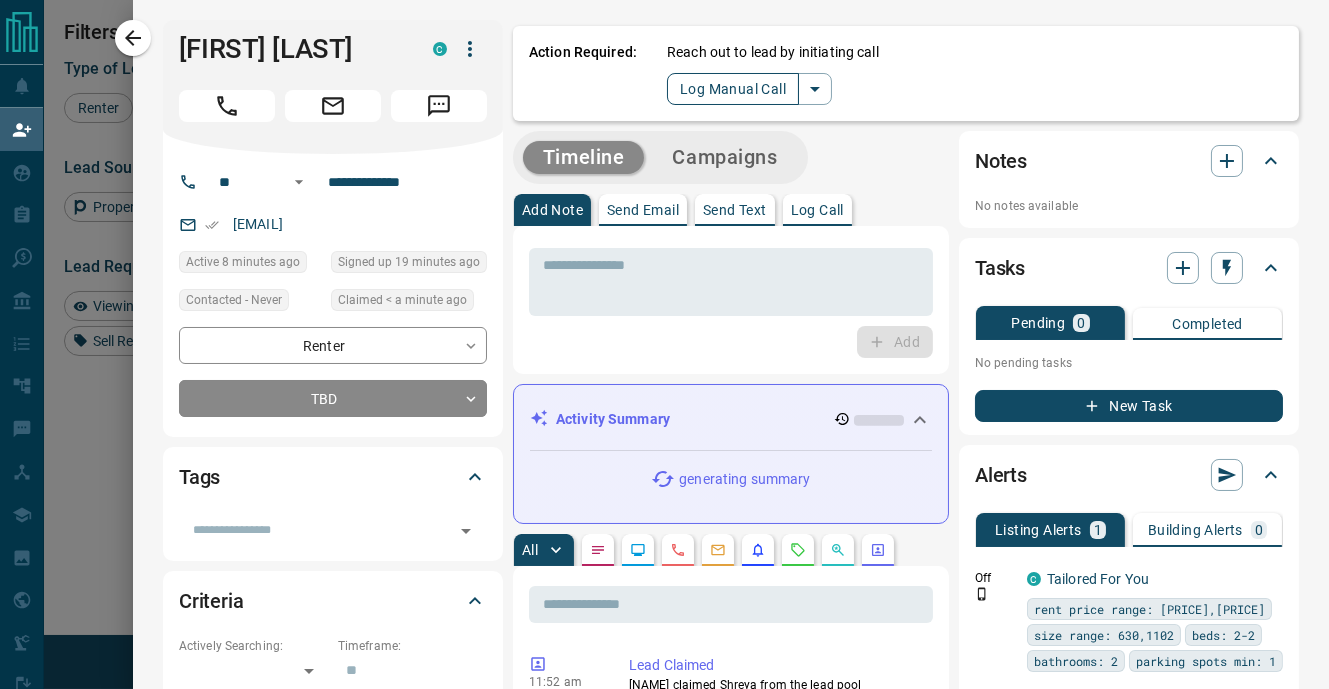 click on "Log Manual Call" at bounding box center [733, 89] 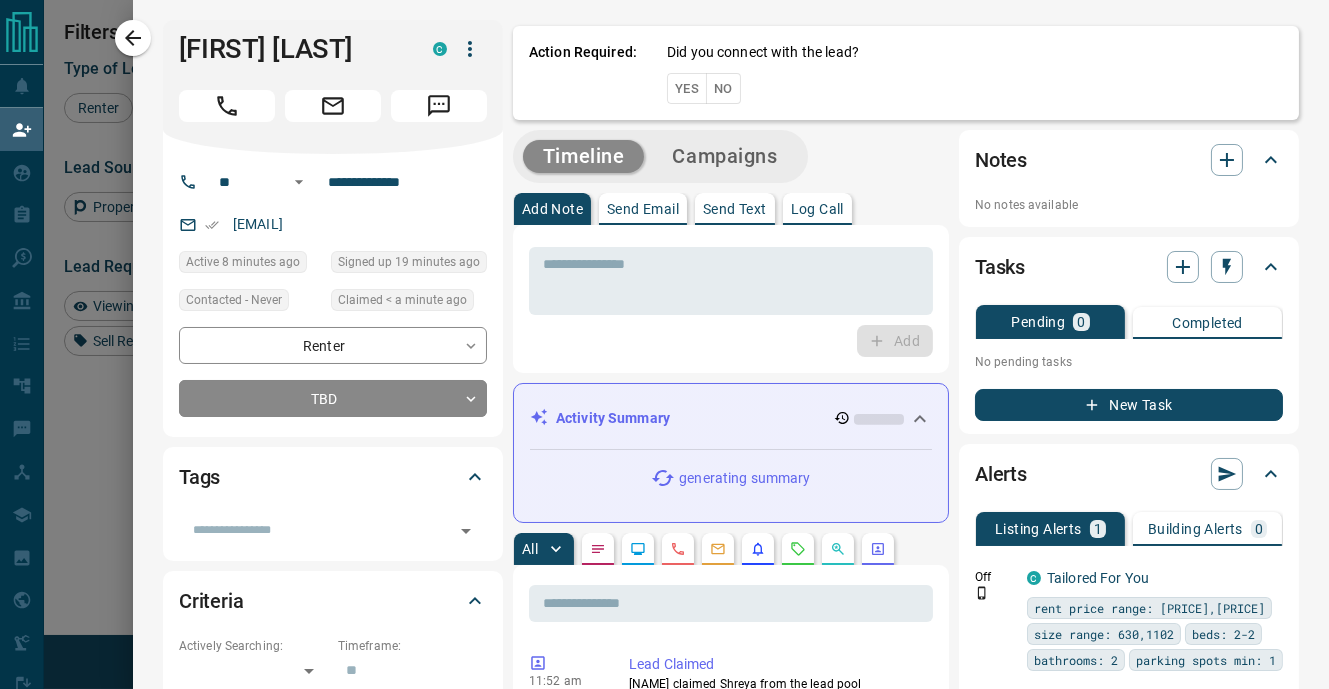 click on "Yes" at bounding box center (687, 88) 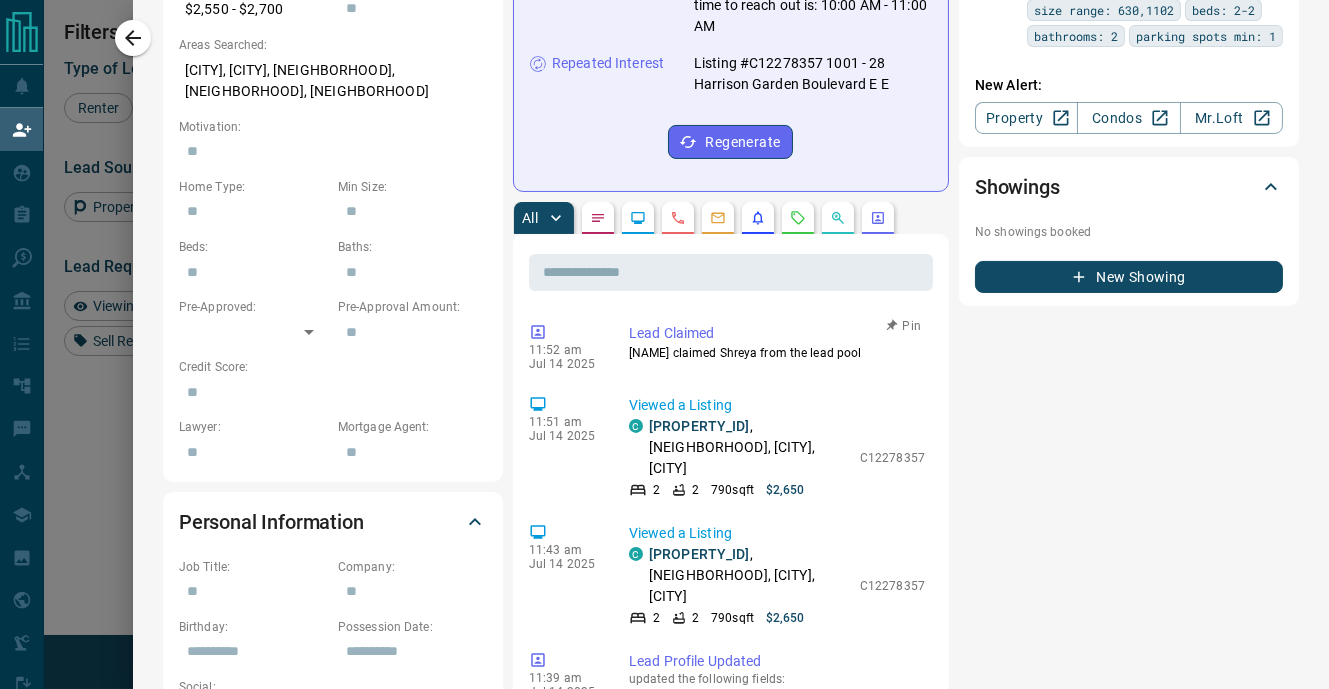 scroll, scrollTop: 659, scrollLeft: 0, axis: vertical 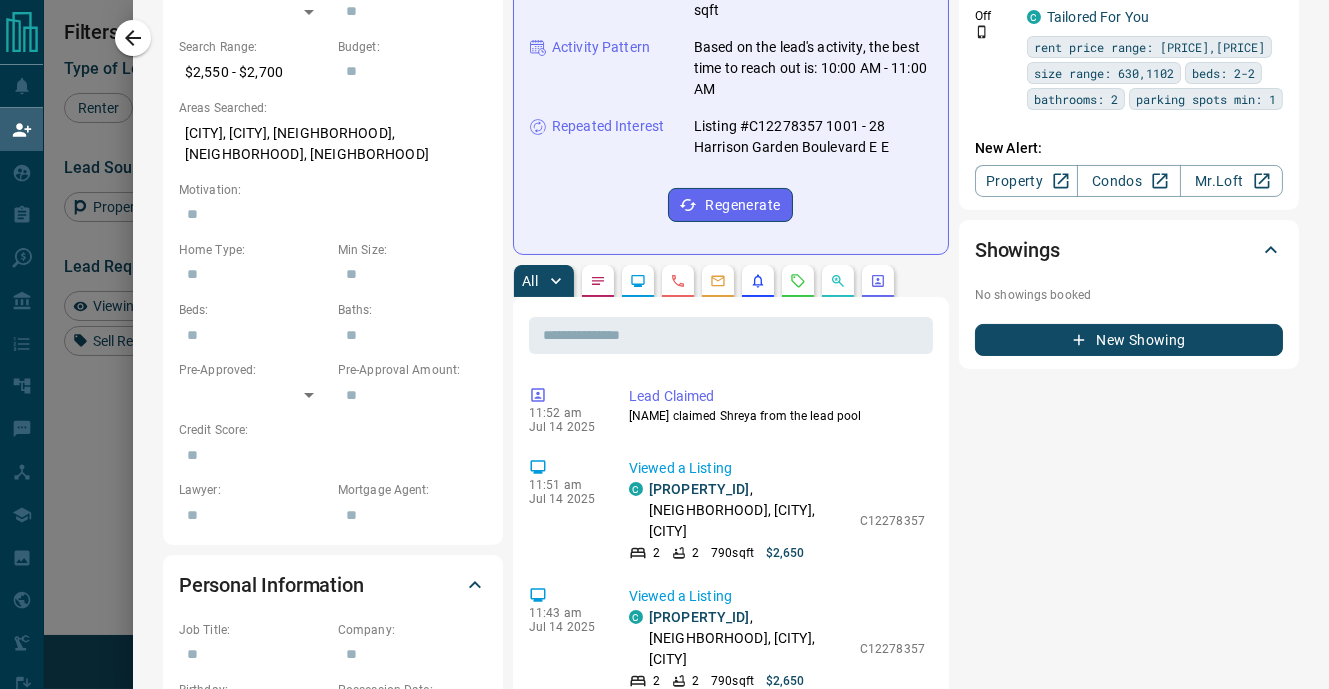 click 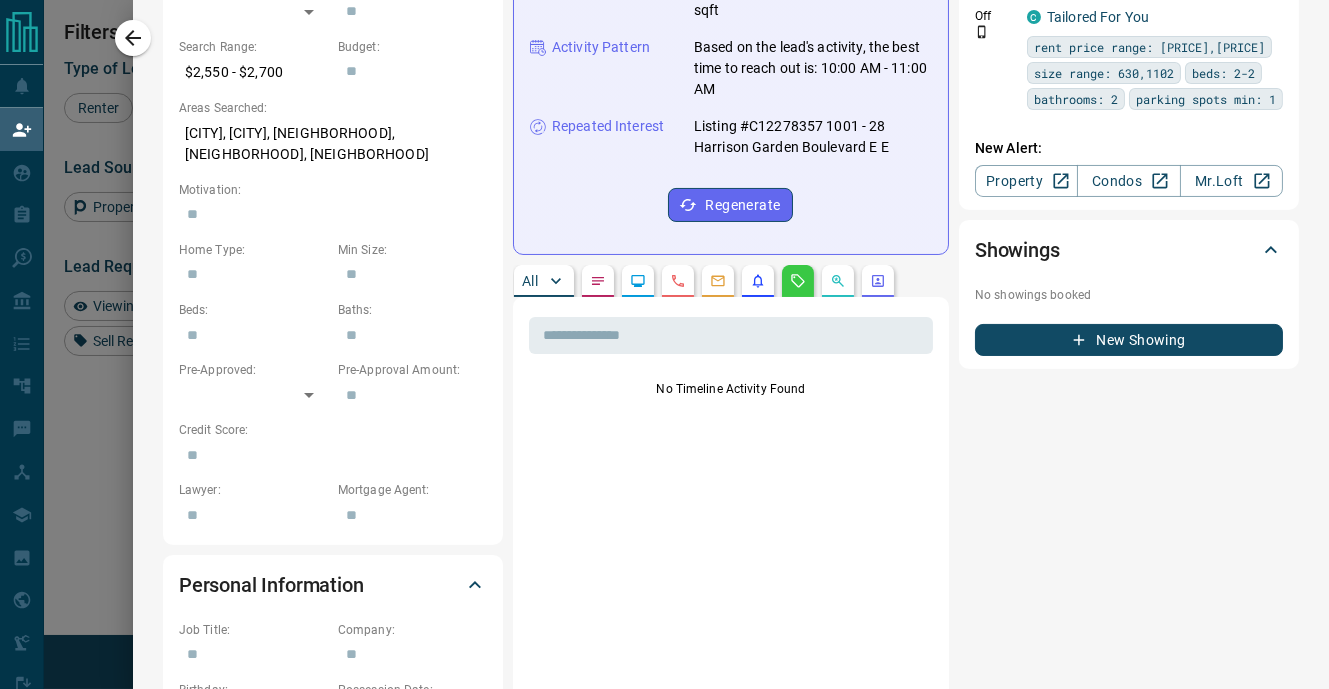 click on "All" at bounding box center (530, 281) 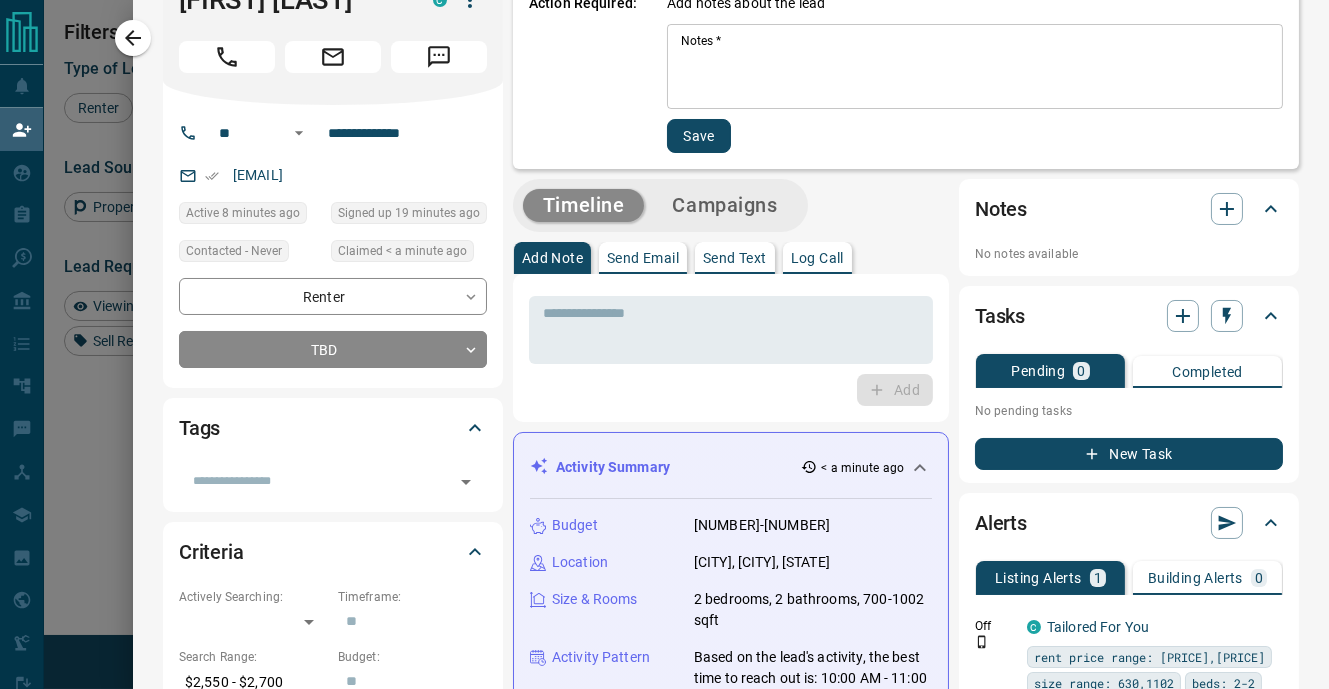 scroll, scrollTop: 39, scrollLeft: 0, axis: vertical 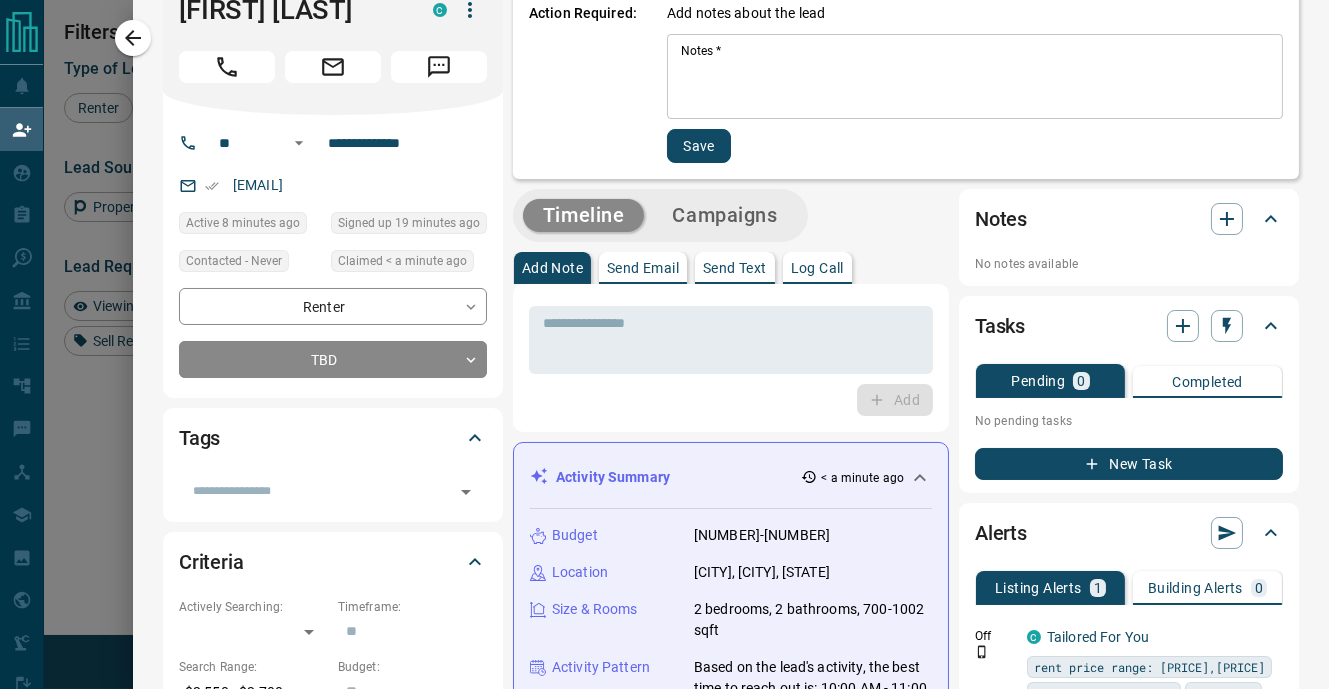 click on "Send Text" at bounding box center [735, 268] 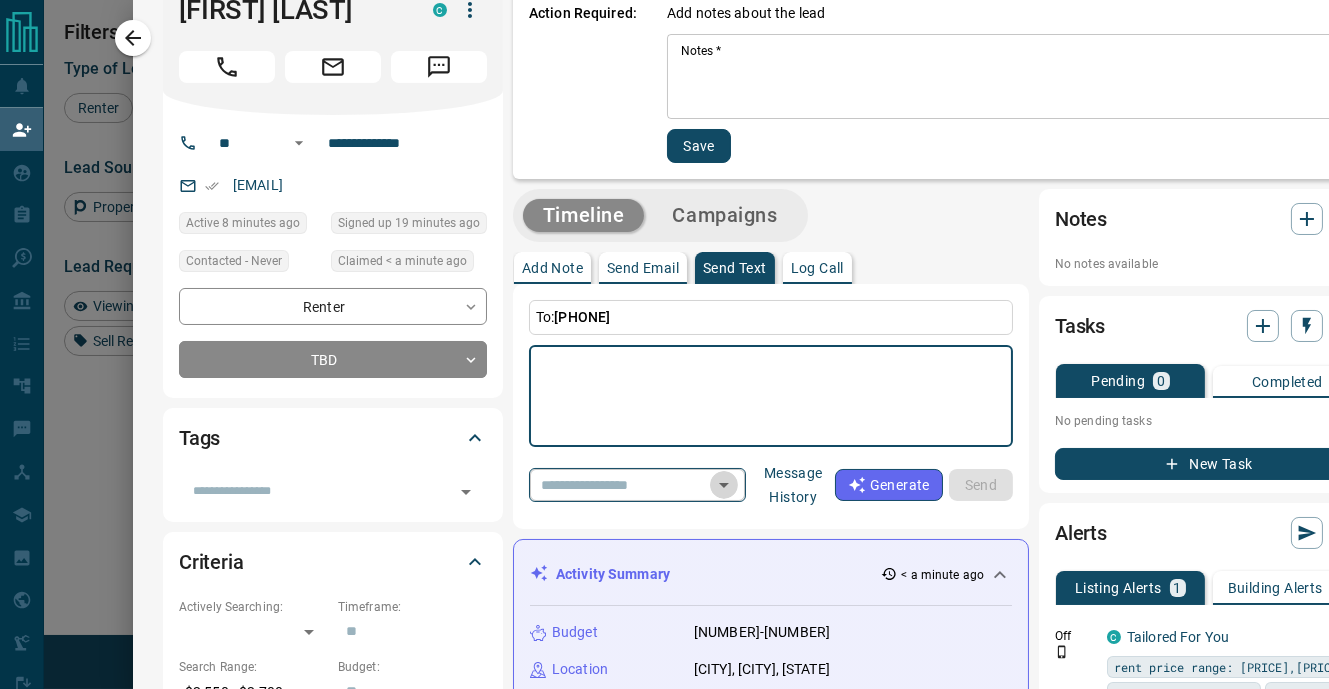 click 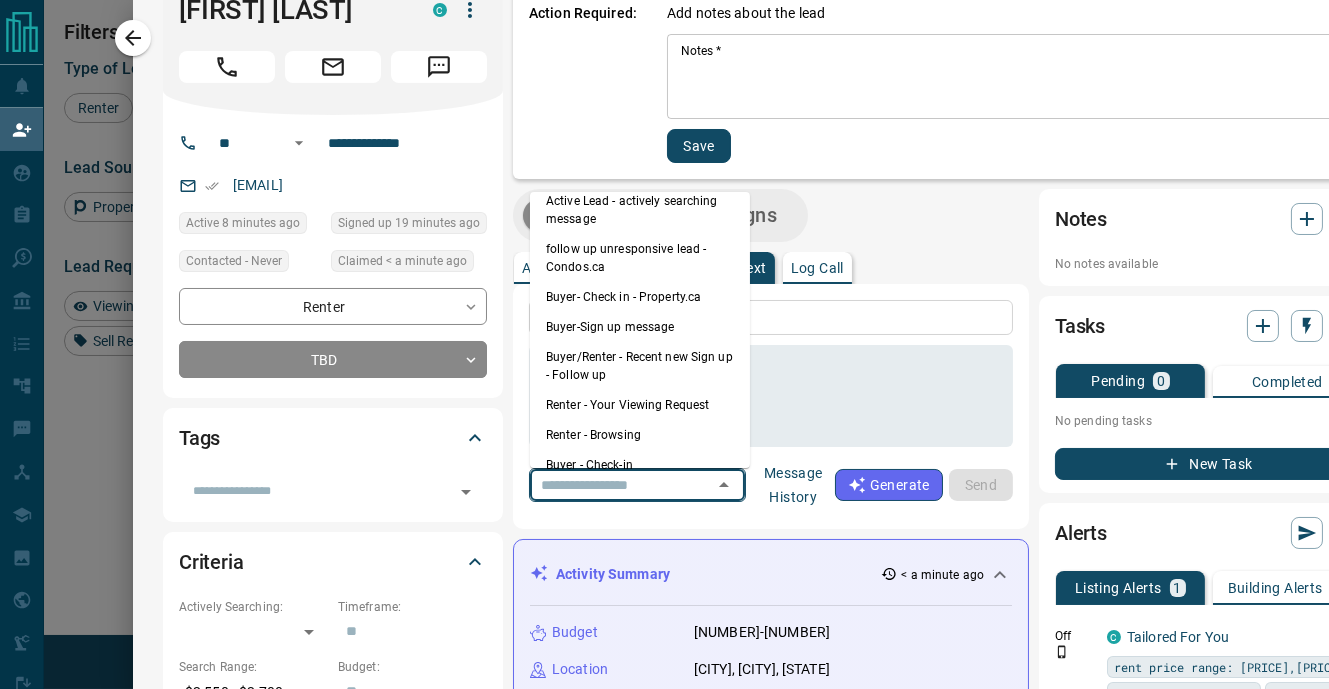 scroll, scrollTop: 48, scrollLeft: 0, axis: vertical 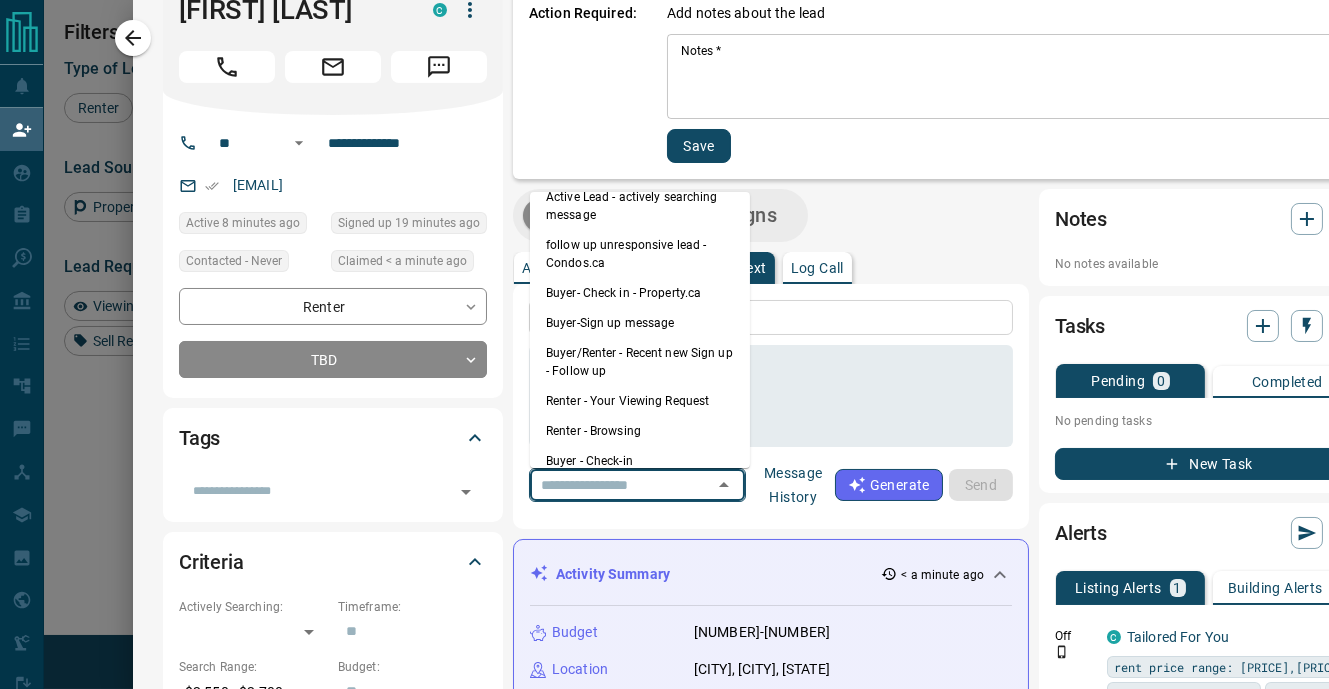 click on "Renter - Browsing" at bounding box center [640, 431] 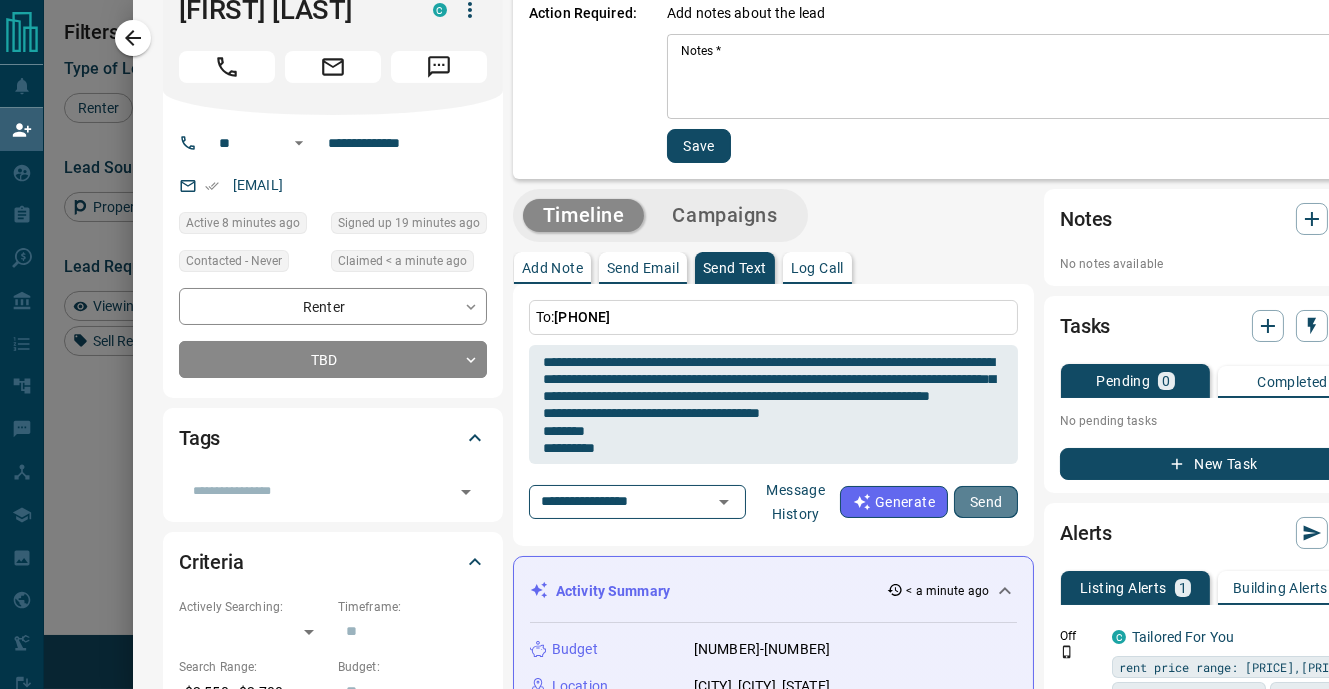 click on "Send" at bounding box center (986, 502) 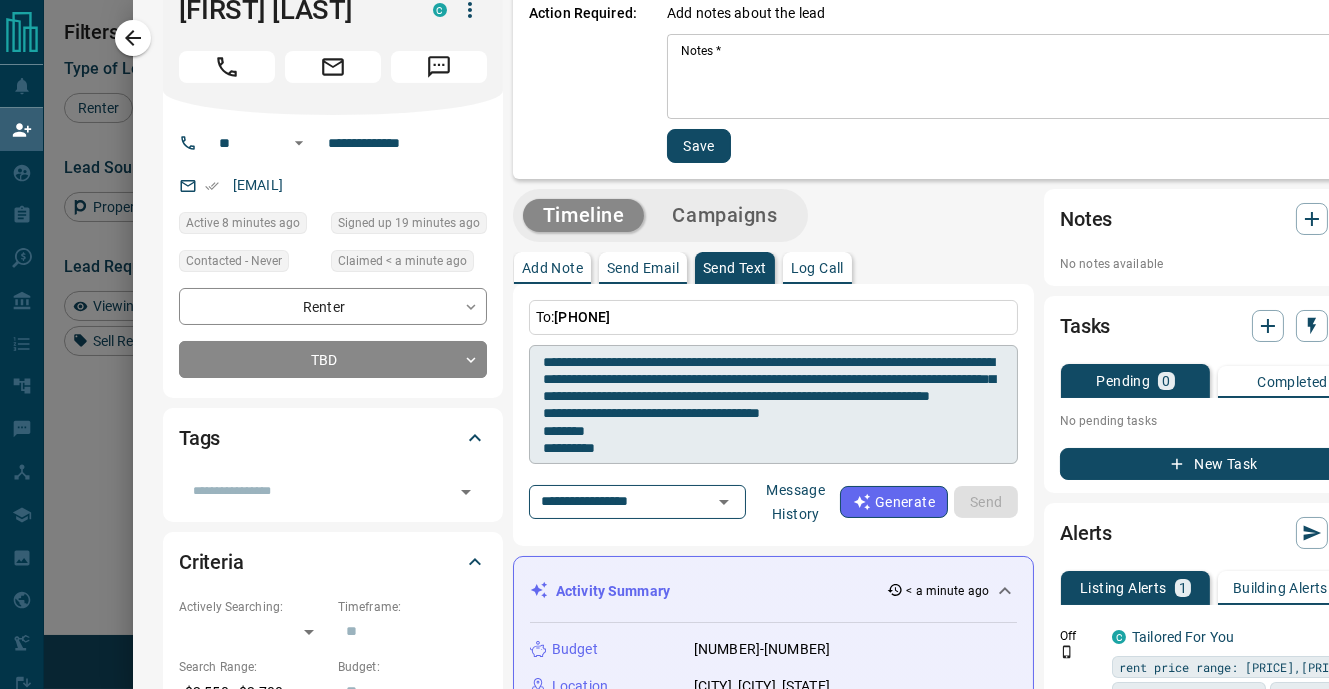 type 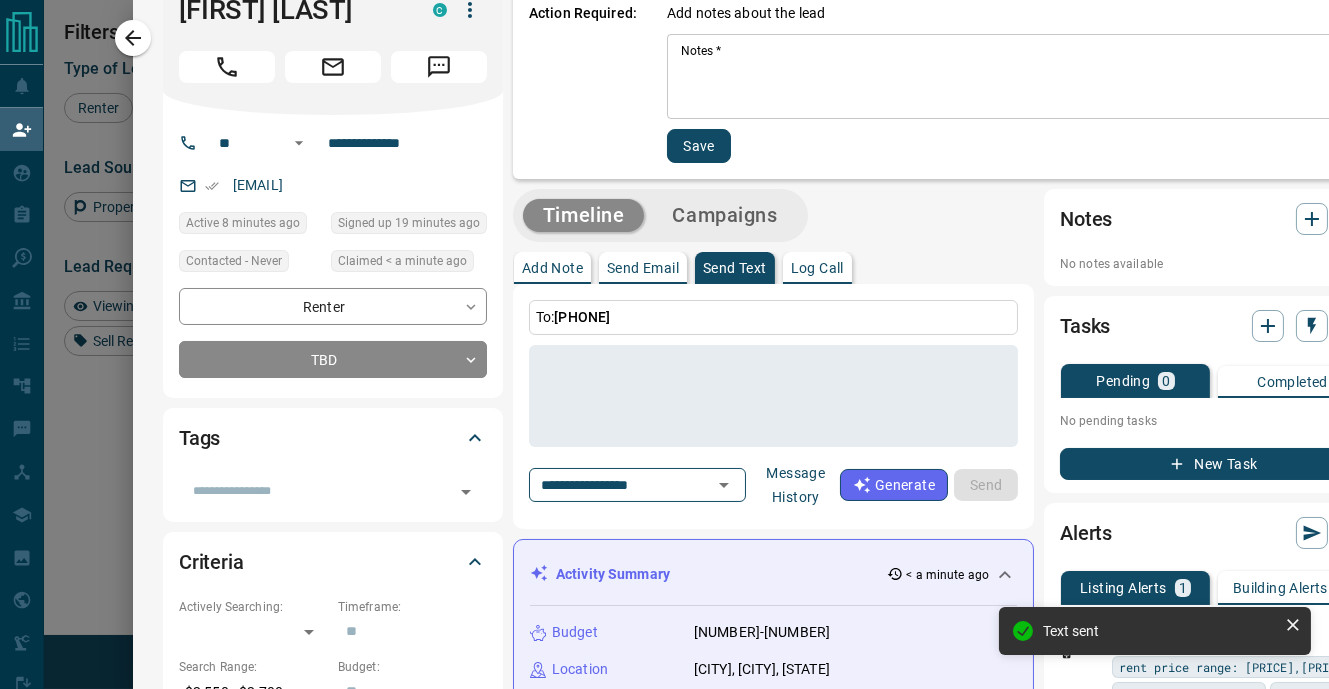 click on "Notes   *" at bounding box center [1017, 77] 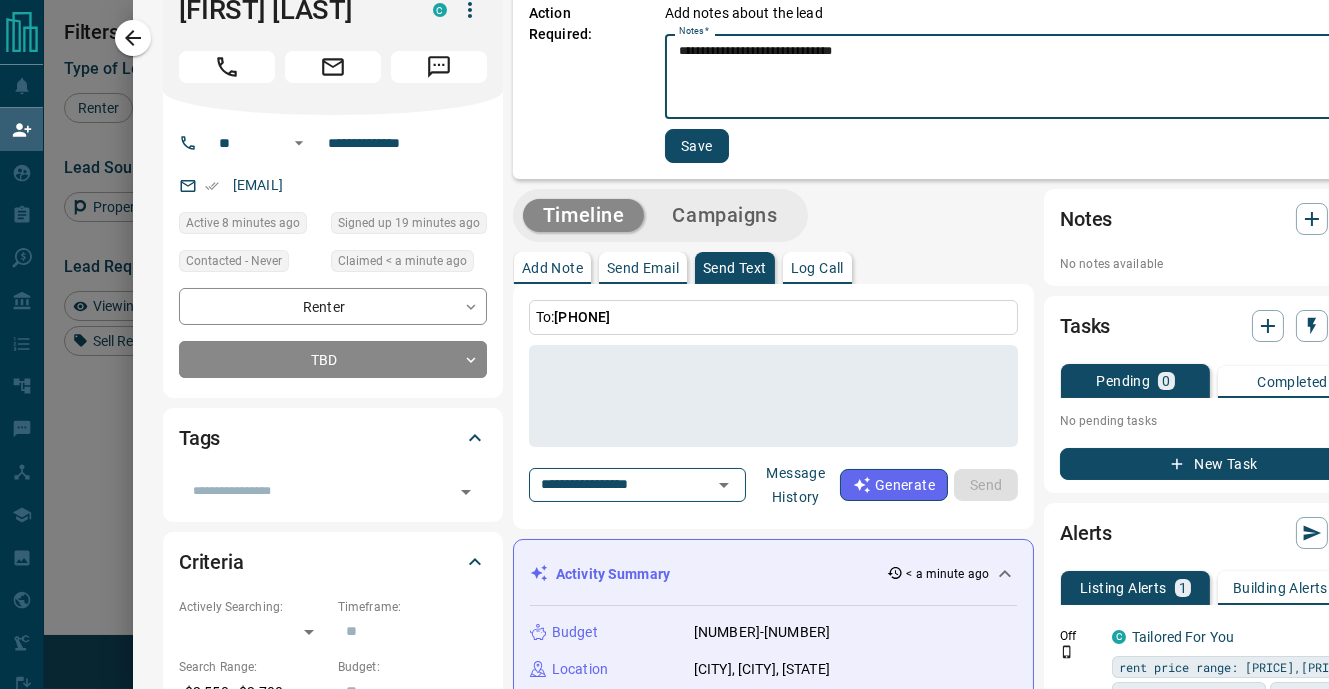 type on "**********" 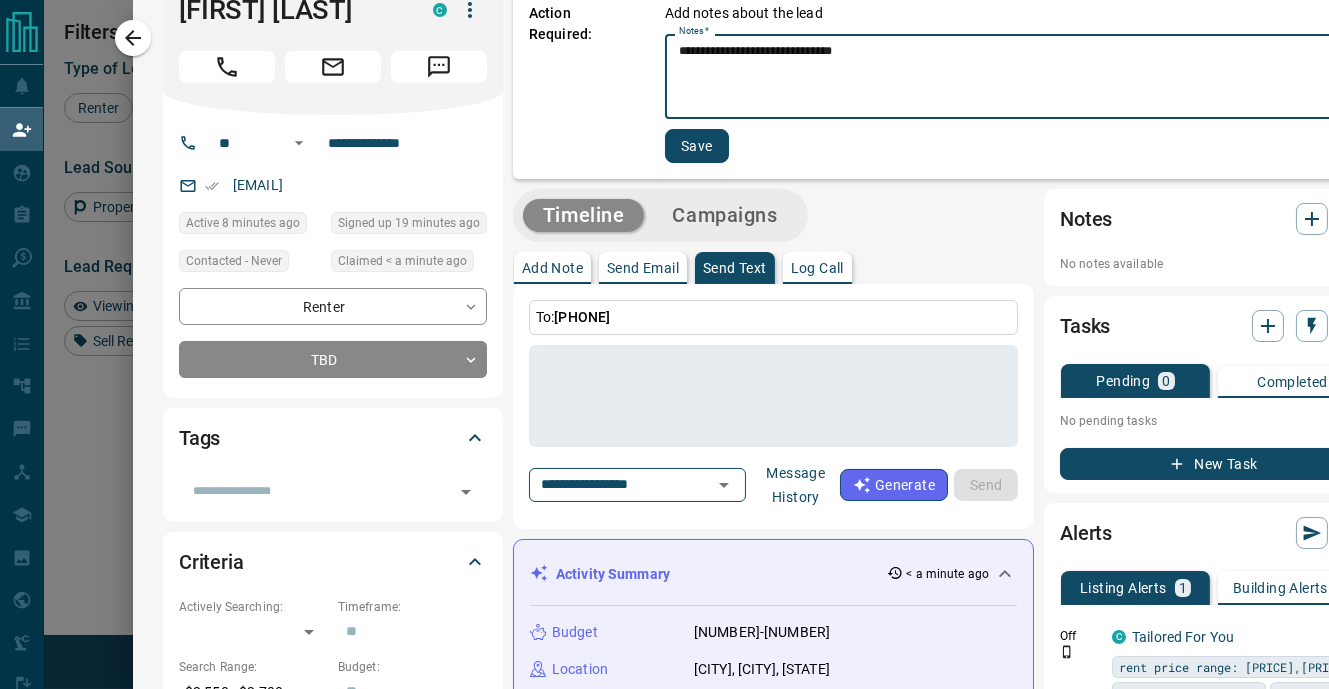 click on "Save" at bounding box center (697, 146) 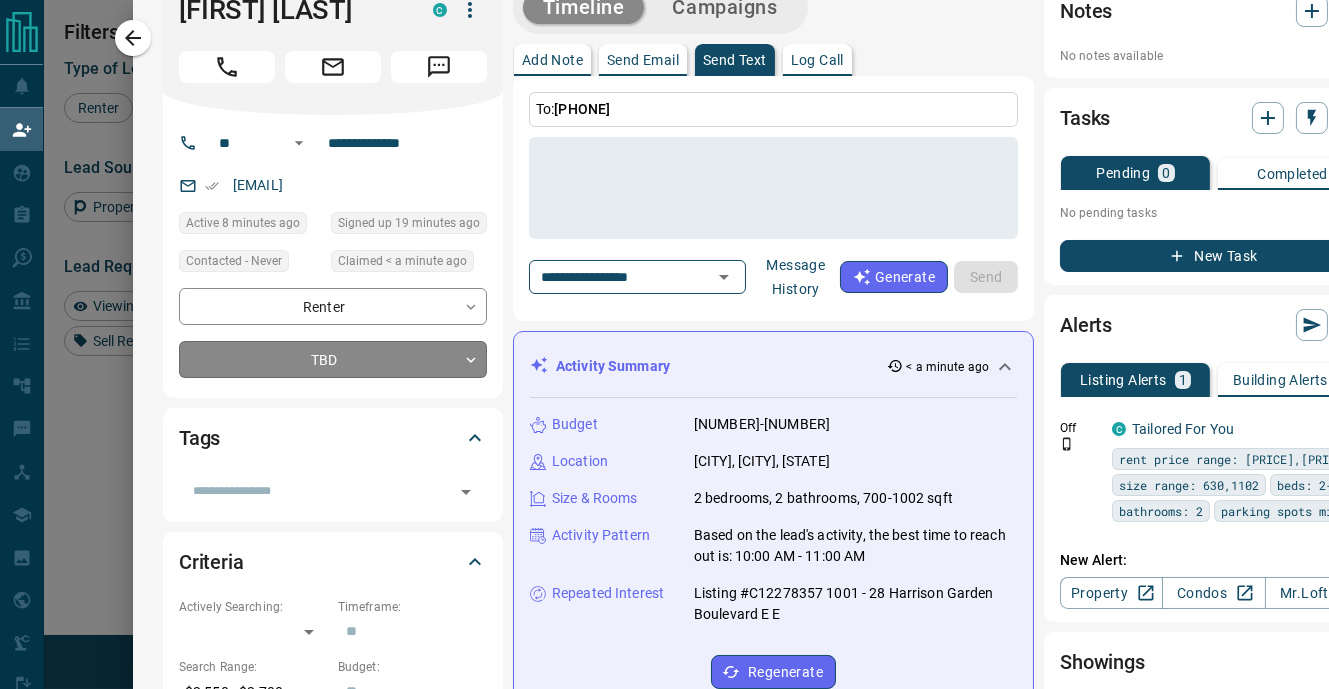 click on "Lead Transfers Claim Leads My Leads Tasks Opportunities Deals Campaigns Automations Messages Broker Bay Training Media Services Agent Resources Precon Worksheet Mobile Apps Disclosure Logout My Daily Quota Renter 1 / 4 Buyer 0 / 6 Precon 0 / 0 Filters Lead Transfers 0 Refresh Name Contact Search   Search Range Location Requests AI Status Recent Opportunities (30d) Renter [FIRST] [LAST] C [EMAIL] +1- [PHONE] $3K - $3K [CITY], [NEIGHBORHOOD] Buyer Renter [FIRST] [LAST] C [EMAIL] +1- [PHONE] Renter [FIRST] [LAST] C [EMAIL] +1- [PHONE] $3K - $3K [CITY], [NEIGHBORHOOD] Buyer Renter [FIRST] [LAST] C [EMAIL] +1- [PHONE] [CITY], [NEIGHBORHOOD] Renter [FIRST] [LAST] C [EMAIL] +1- [PHONE] $2K - $2K [CITY] Renter [FIRST] [LAST] C [EMAIL] +1- [PHONE] $2K - $3K [CITY], [NEIGHBORHOOD] High Interest Renter [FIRST] [LAST] C [EMAIL] +1- [PHONE] $2K - $2K [CITY], [NEIGHBORHOOD] Renter [FIRST] [LAST] C [EMAIL] +1- [PHONE] $1K - $2K [CITY], [NEIGHBORHOOD]" at bounding box center [664, 295] 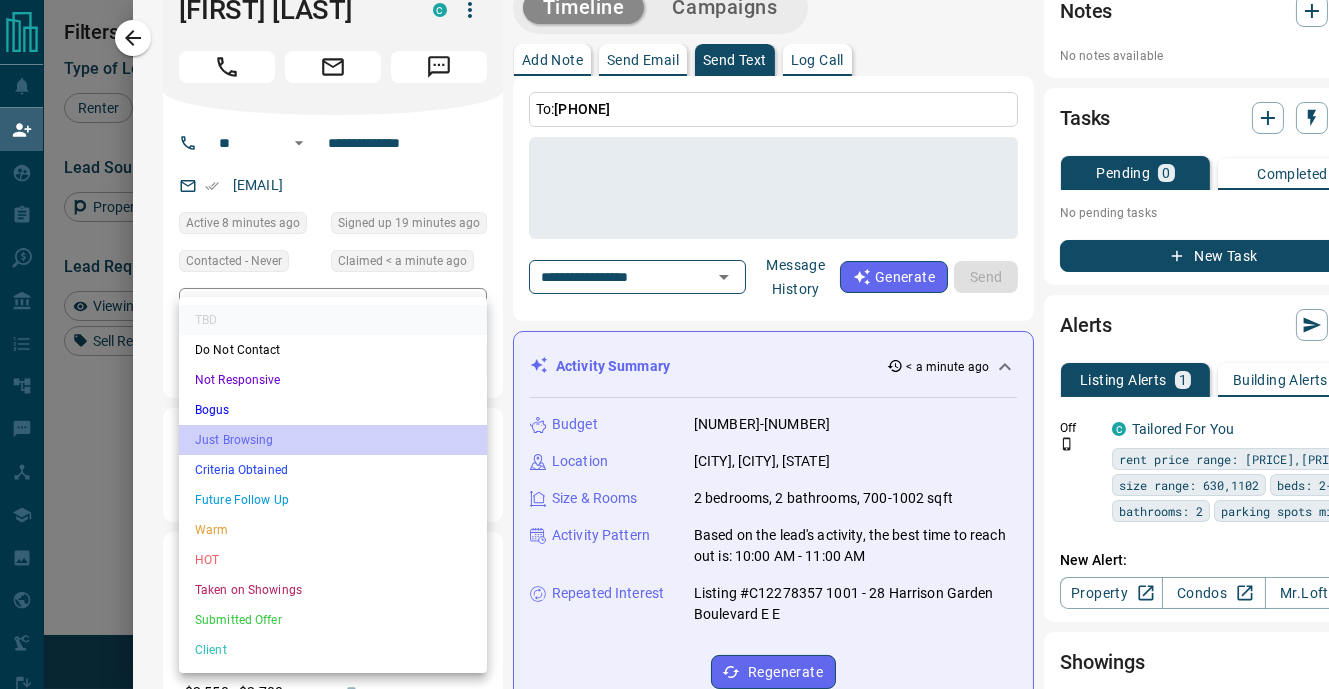 click on "Just Browsing" at bounding box center [333, 440] 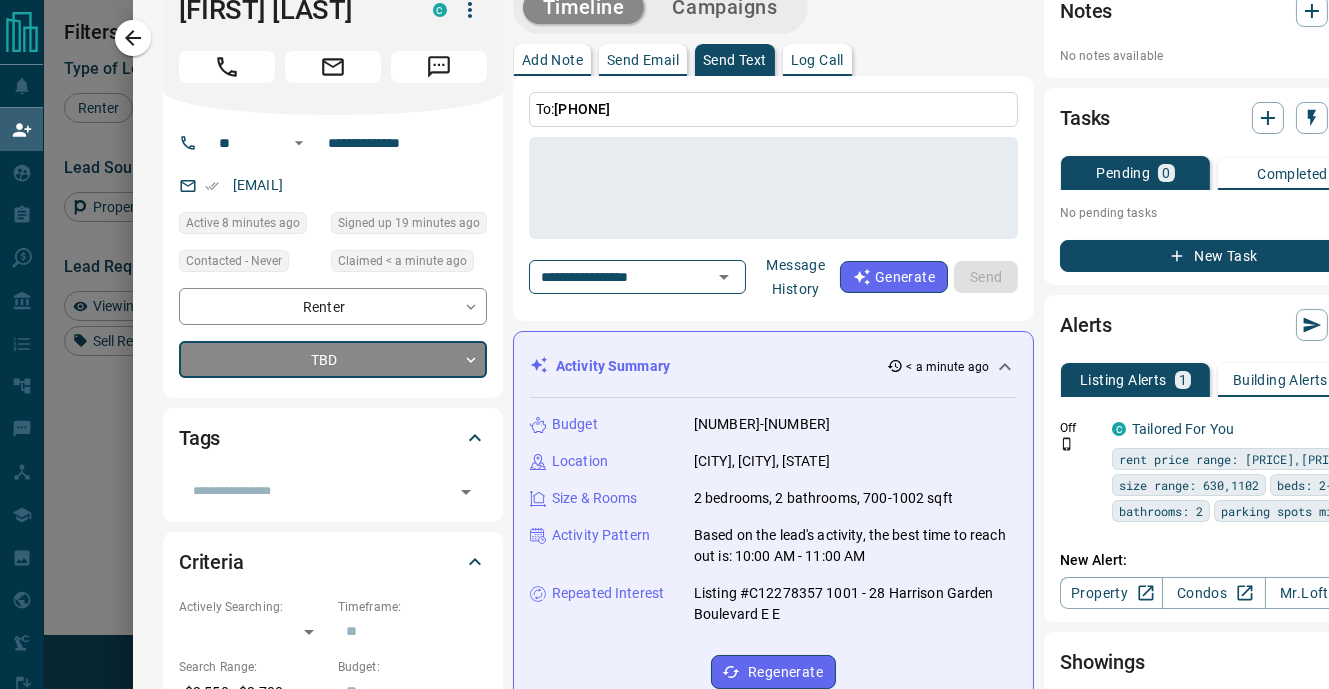 type on "*" 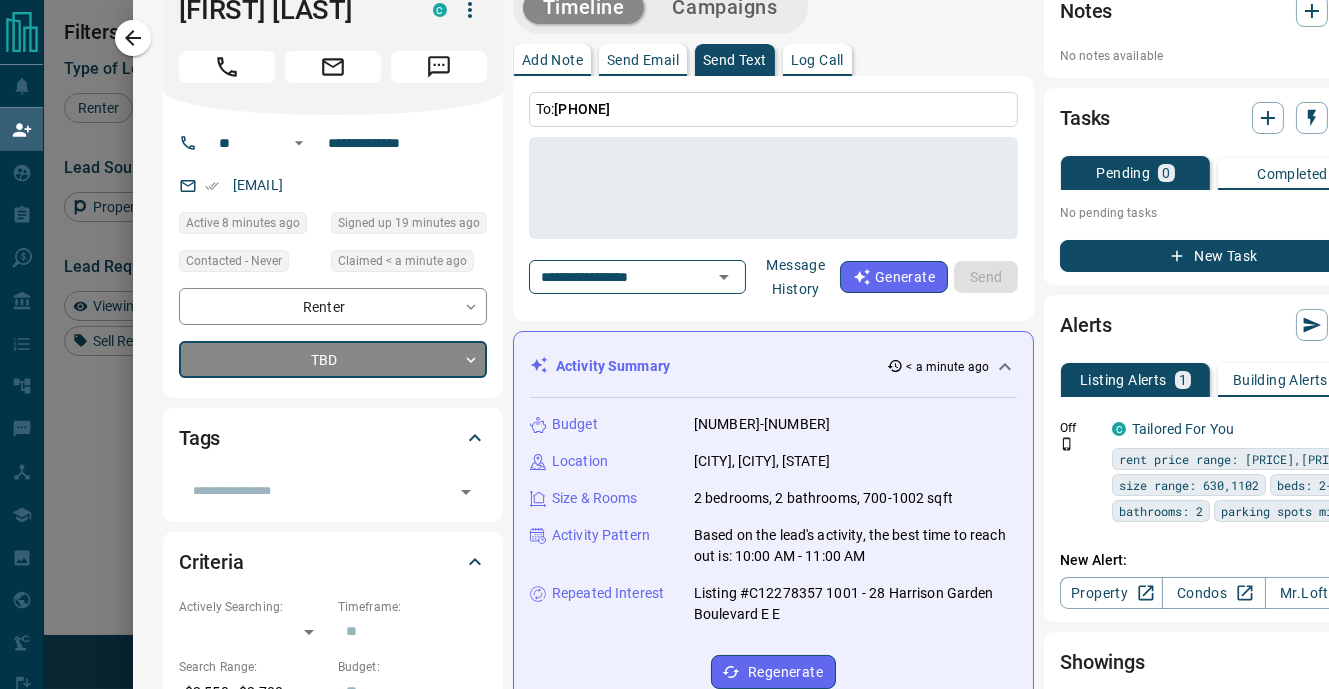 scroll, scrollTop: 39, scrollLeft: 0, axis: vertical 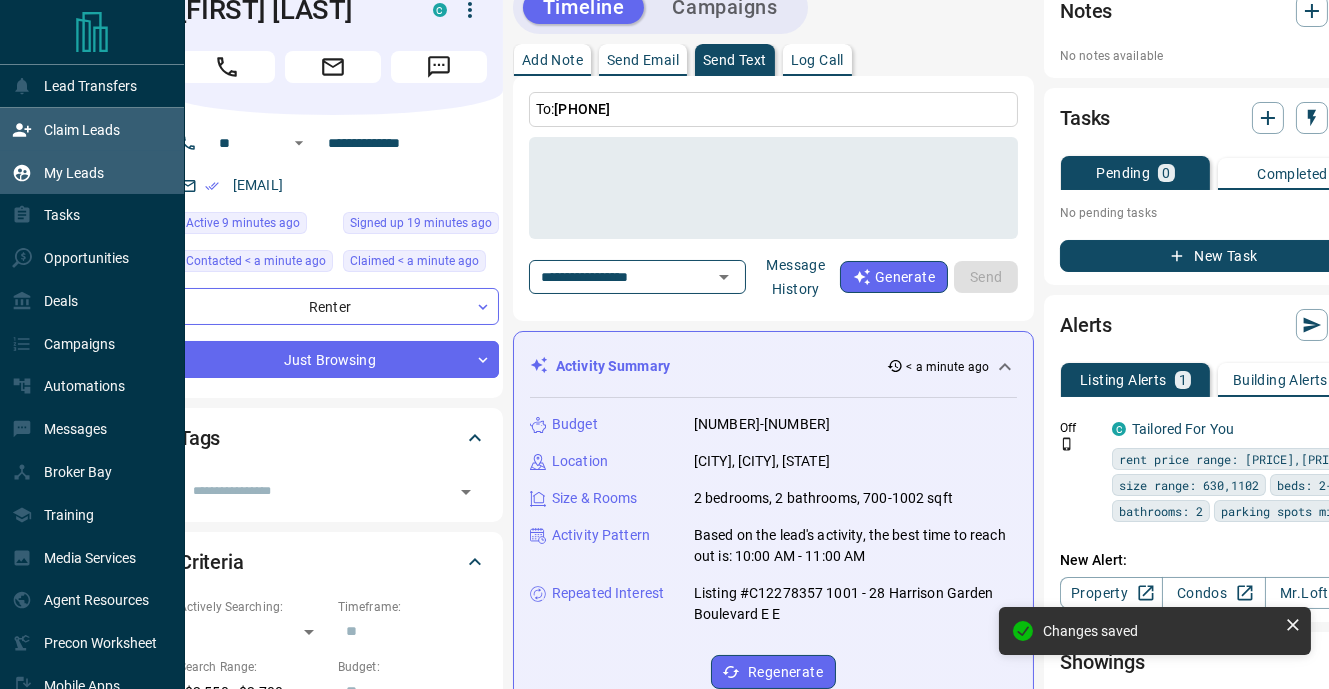 click on "My Leads" at bounding box center (58, 172) 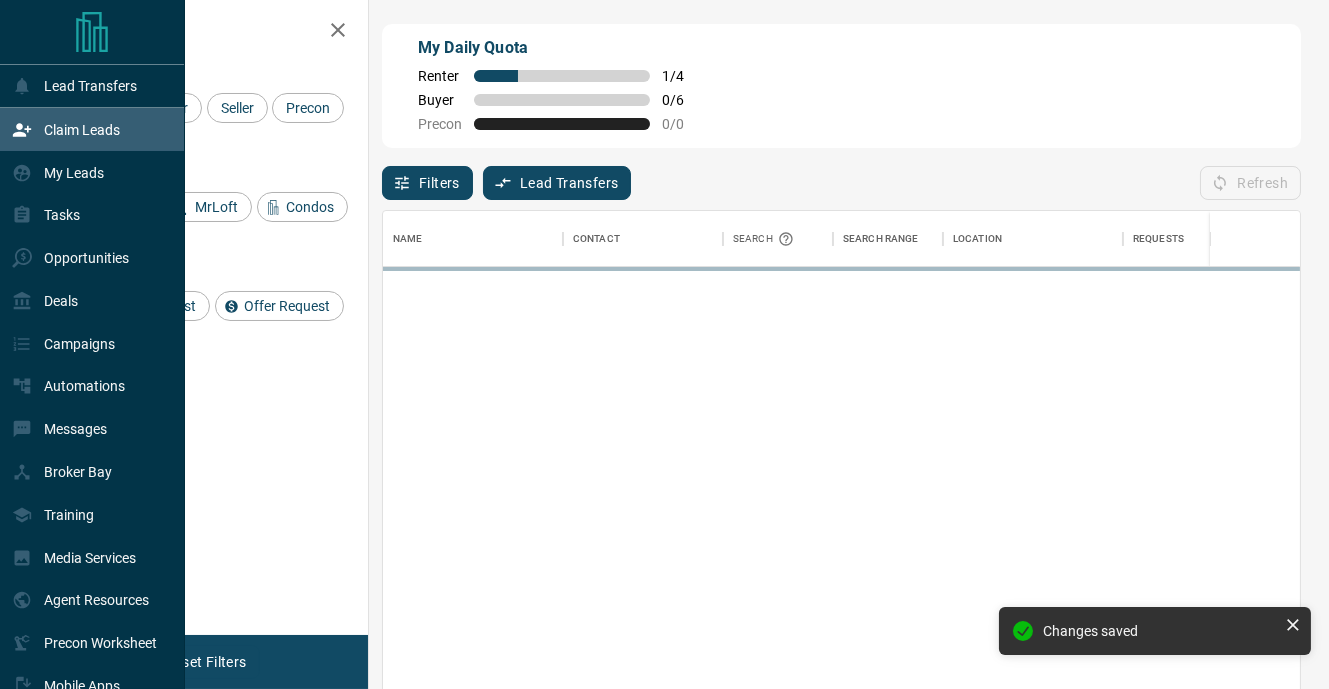 scroll, scrollTop: 0, scrollLeft: 0, axis: both 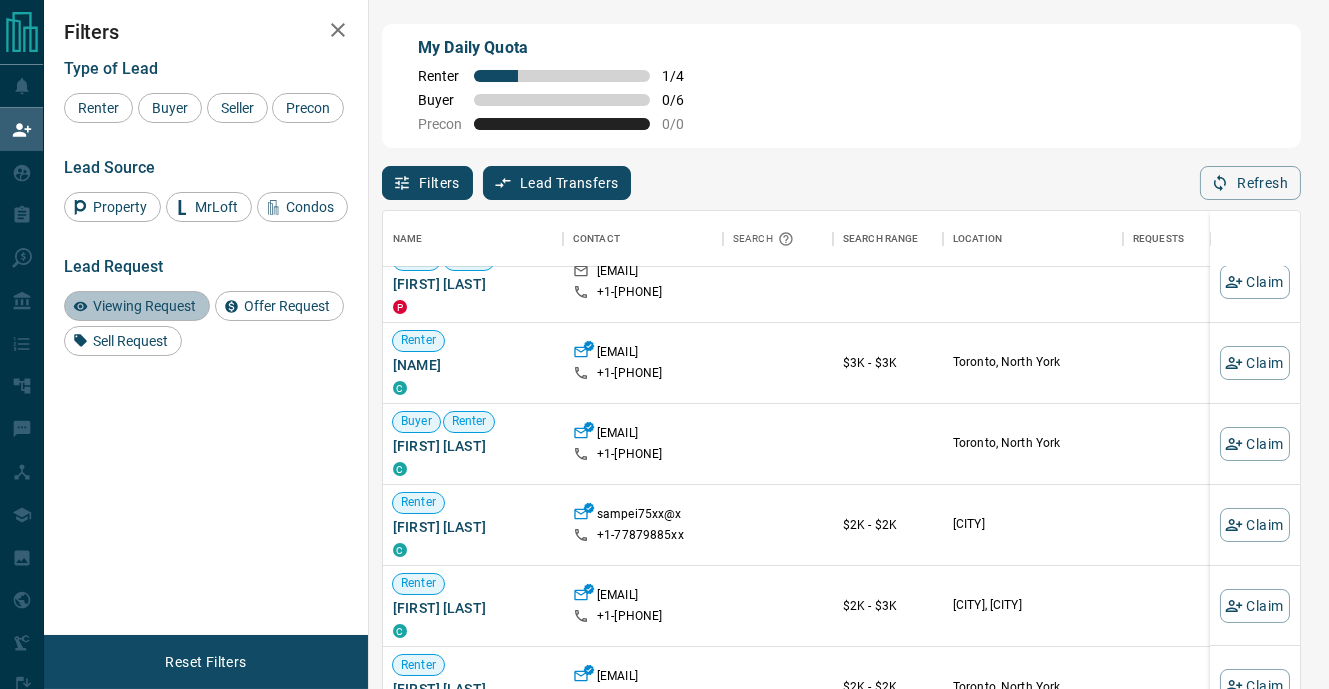 click on "Viewing Request" at bounding box center [144, 306] 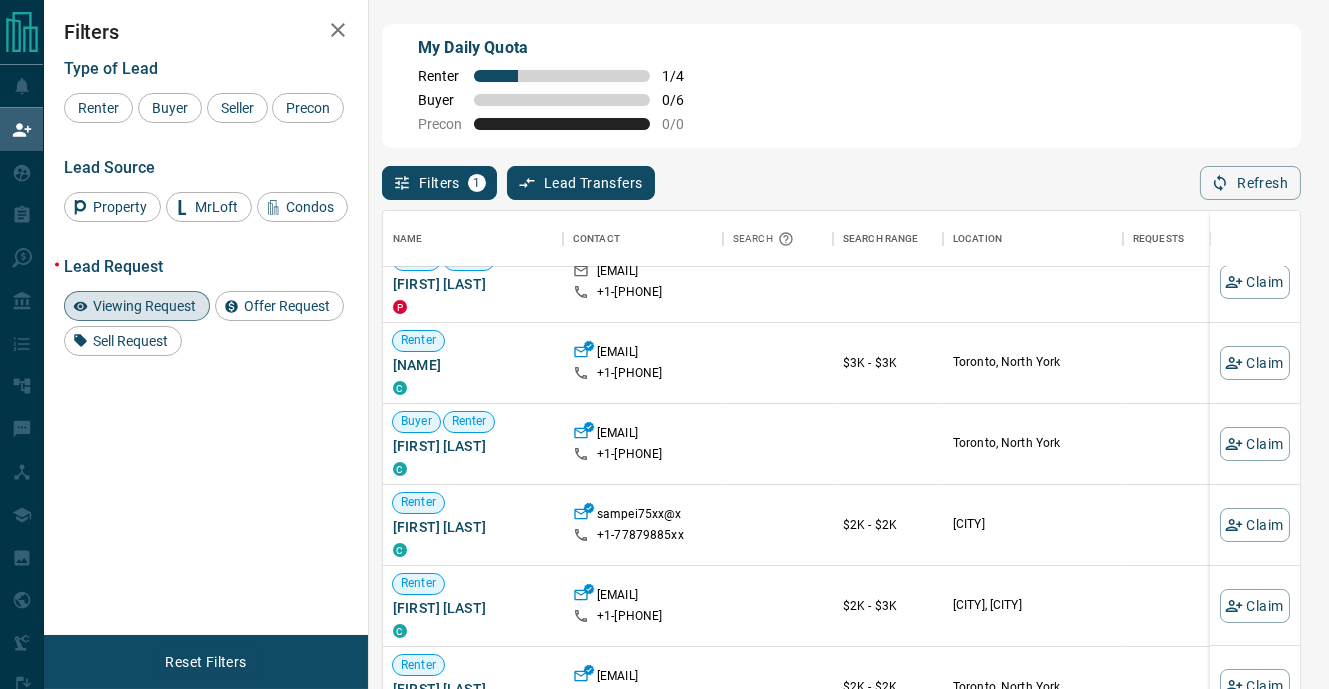 scroll, scrollTop: 0, scrollLeft: 0, axis: both 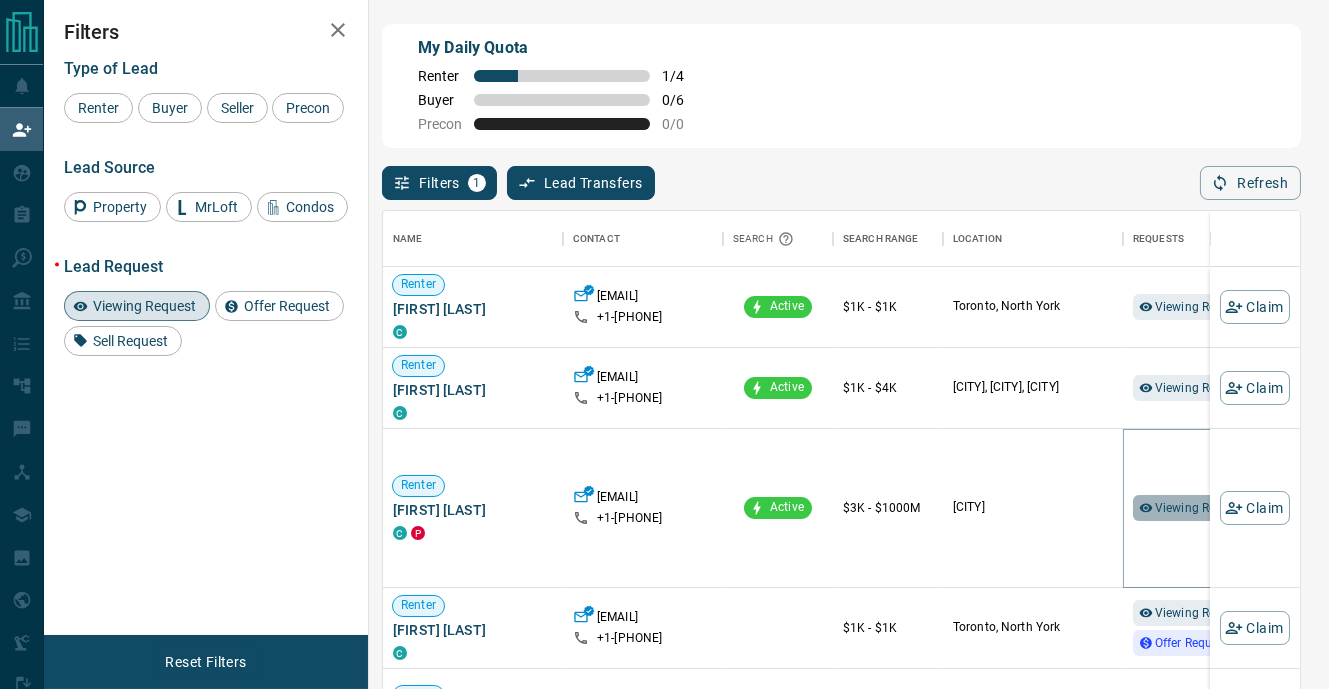 click on "Viewing Request   ( 1 )" at bounding box center (1210, 508) 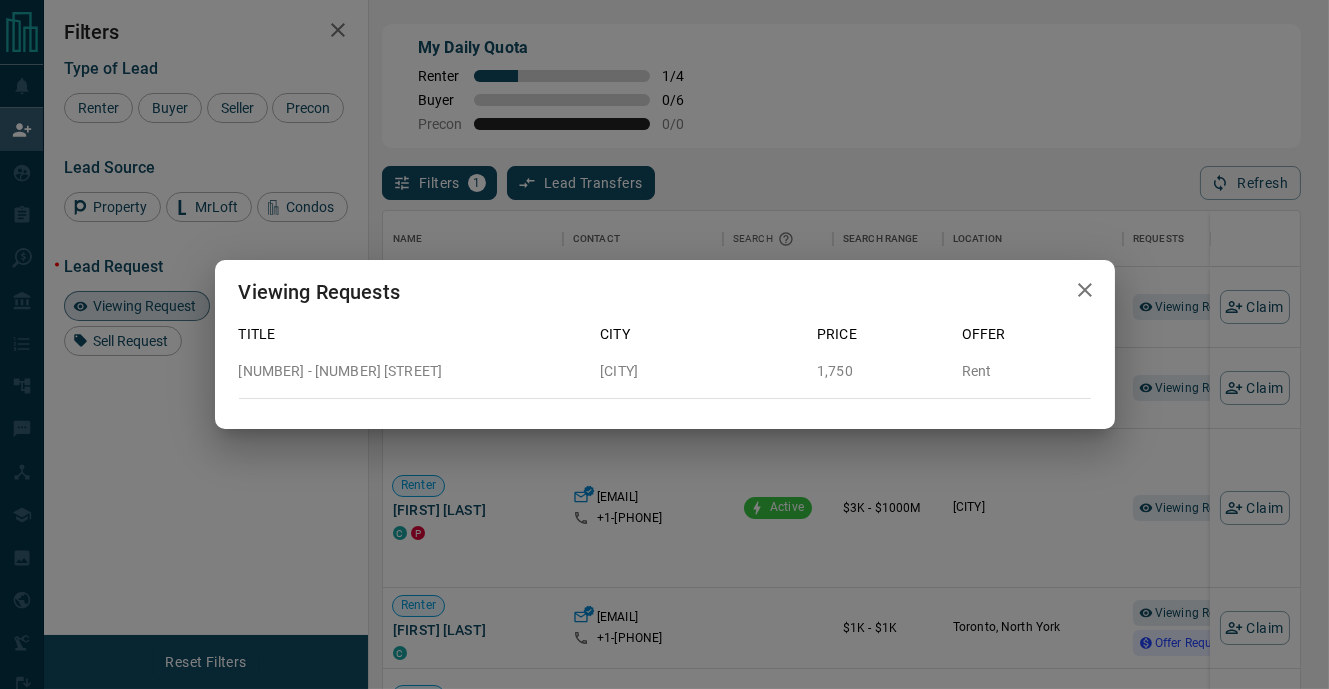 click 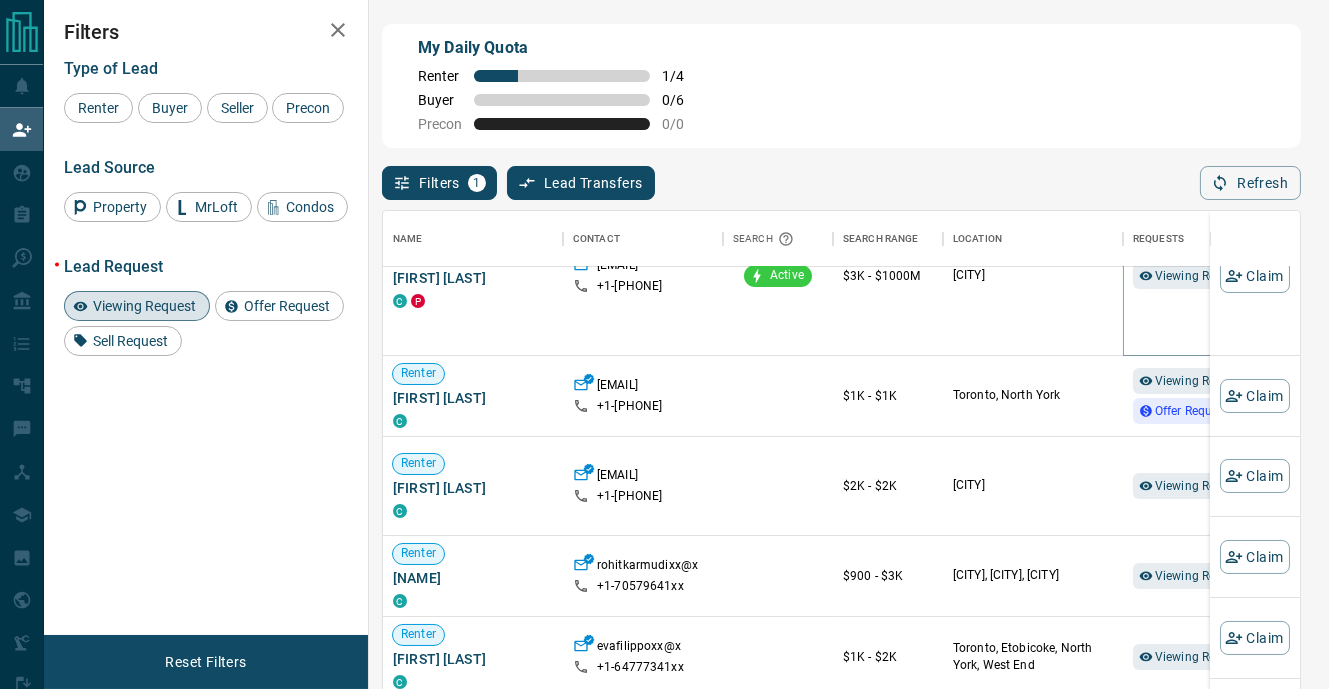 scroll, scrollTop: 245, scrollLeft: 0, axis: vertical 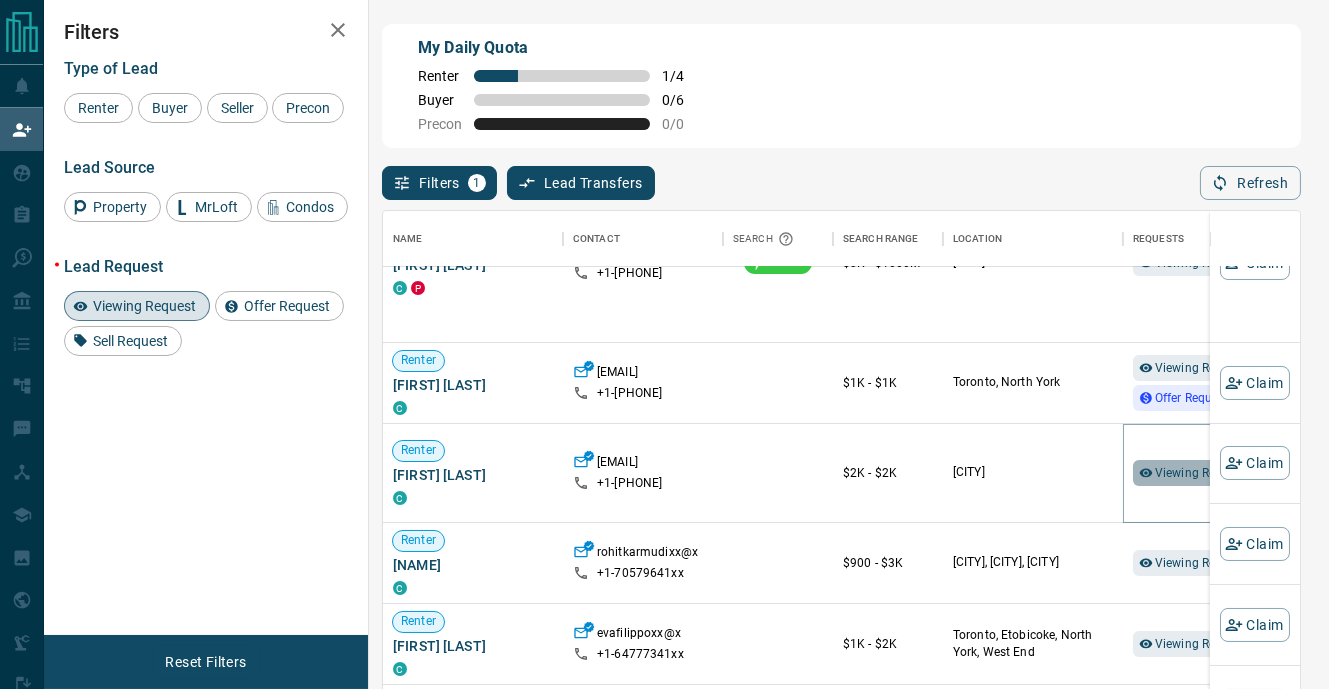 click on "Viewing Request   ( 1 )" at bounding box center [1210, 473] 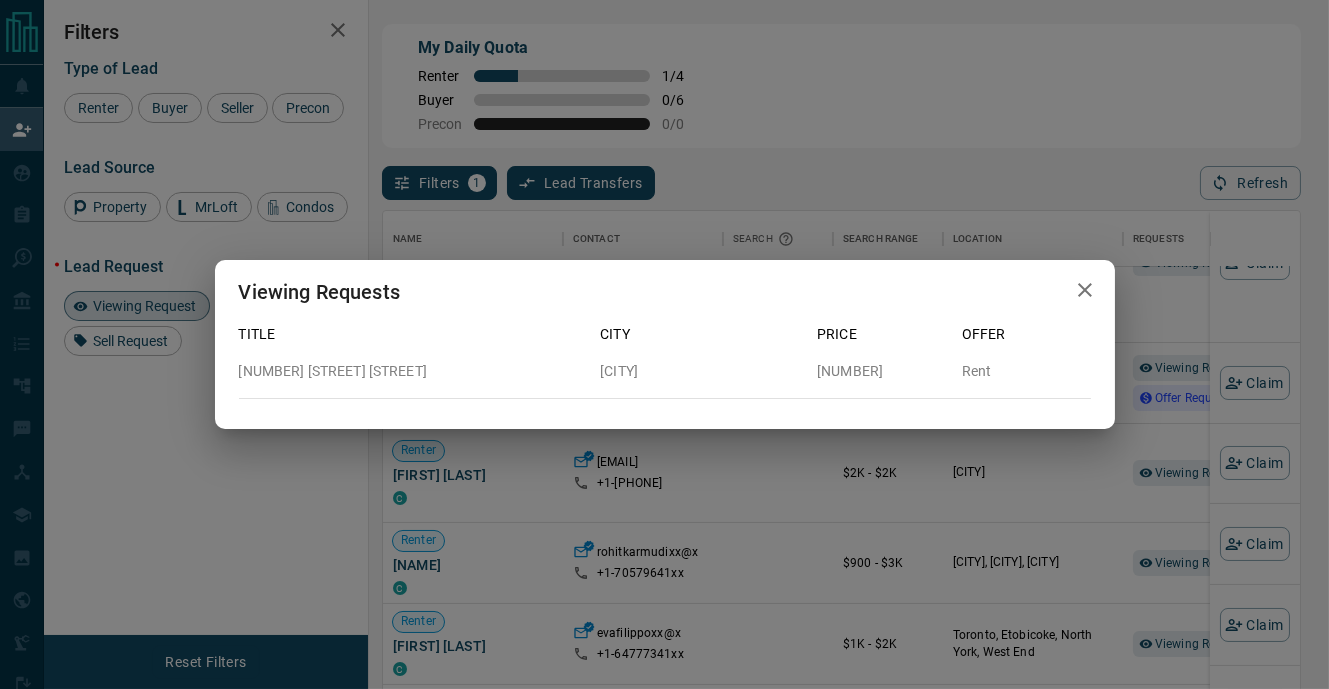 click 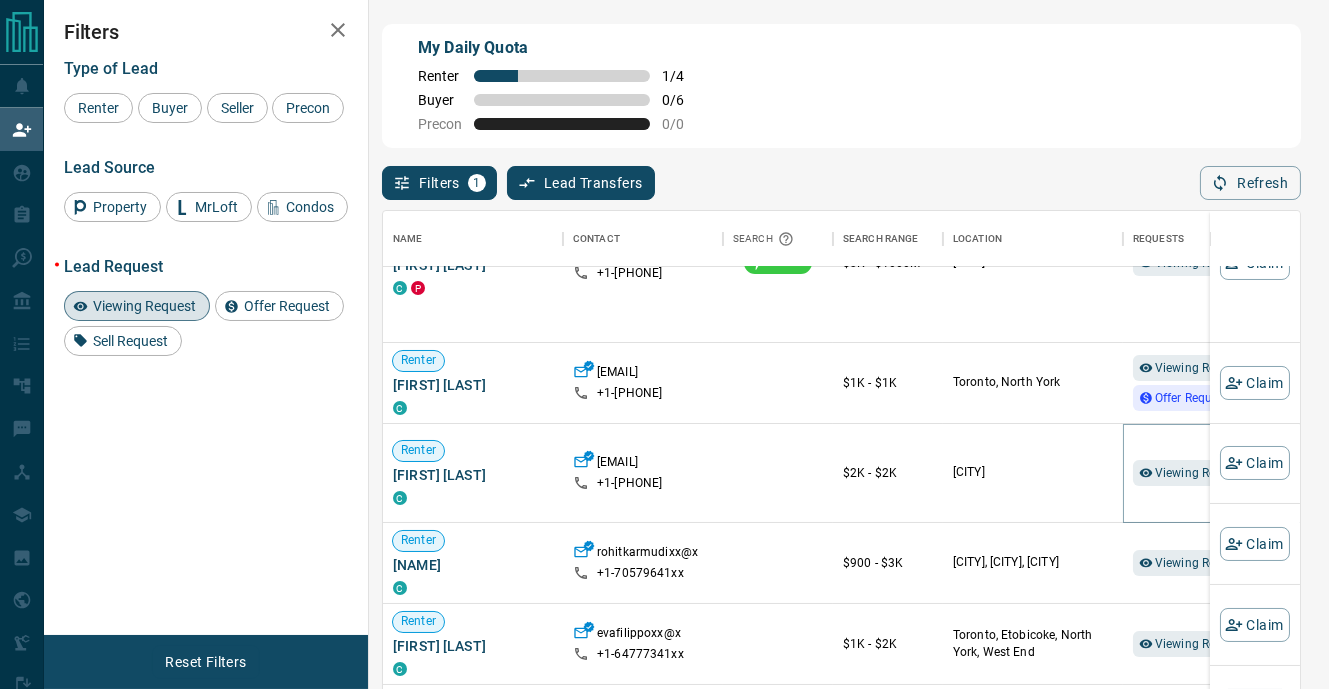 scroll, scrollTop: 262, scrollLeft: 0, axis: vertical 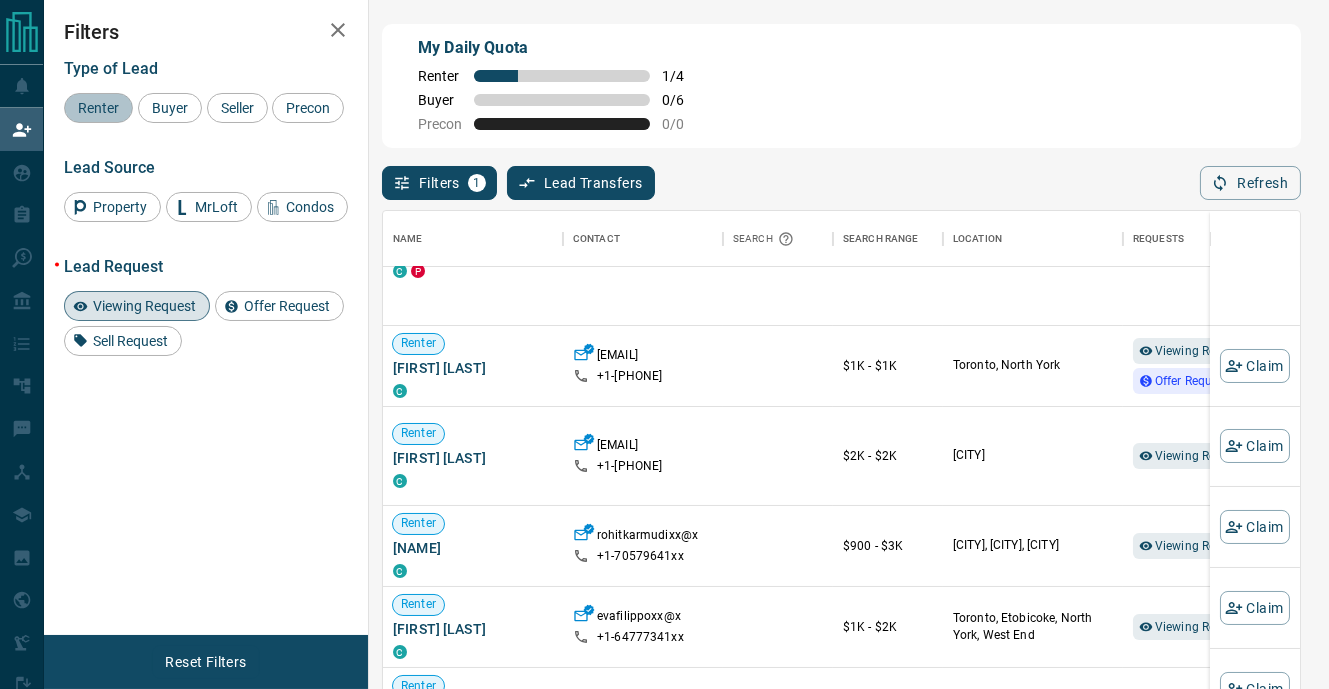 click on "Renter" at bounding box center (98, 108) 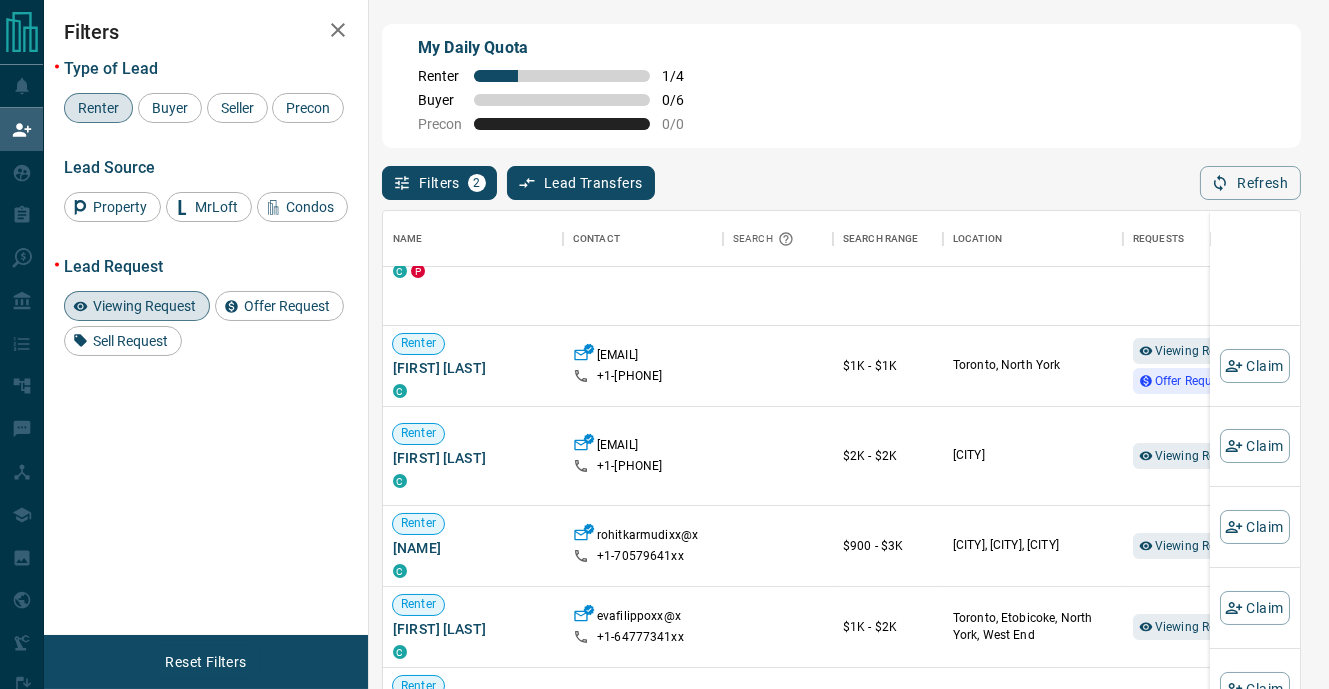 scroll, scrollTop: 0, scrollLeft: 0, axis: both 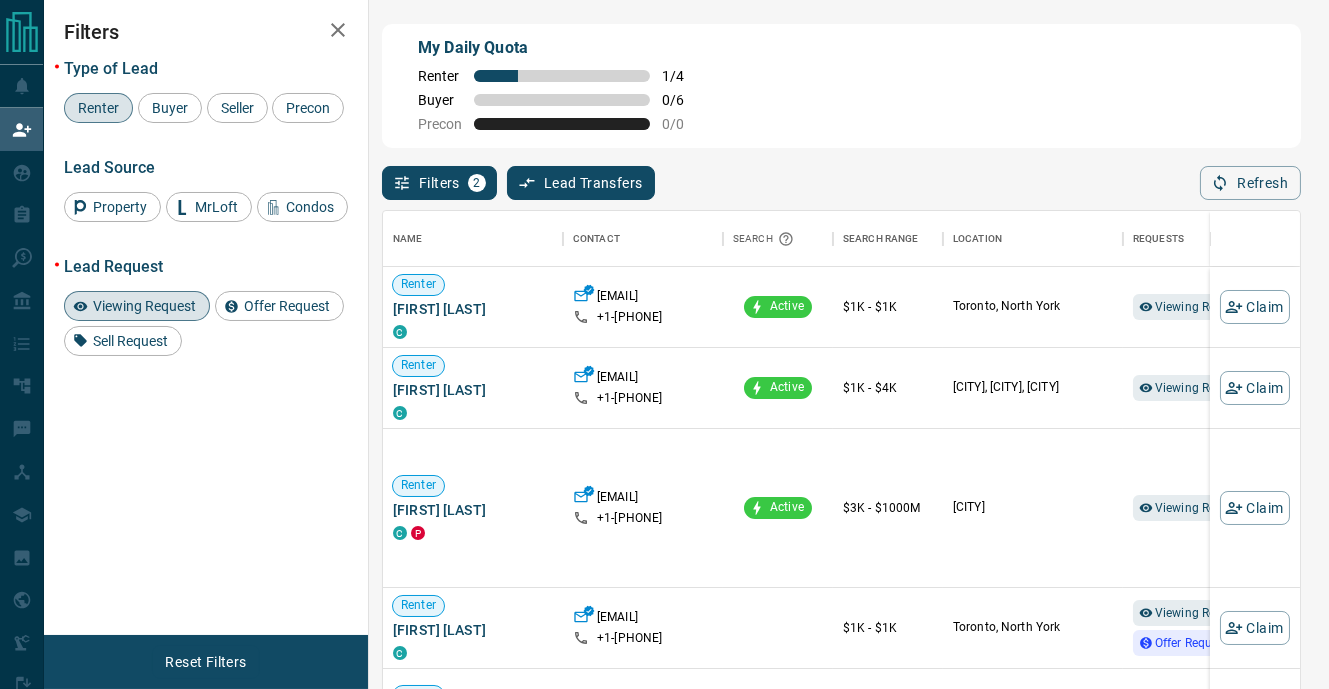 click on "Viewing Request" at bounding box center [144, 306] 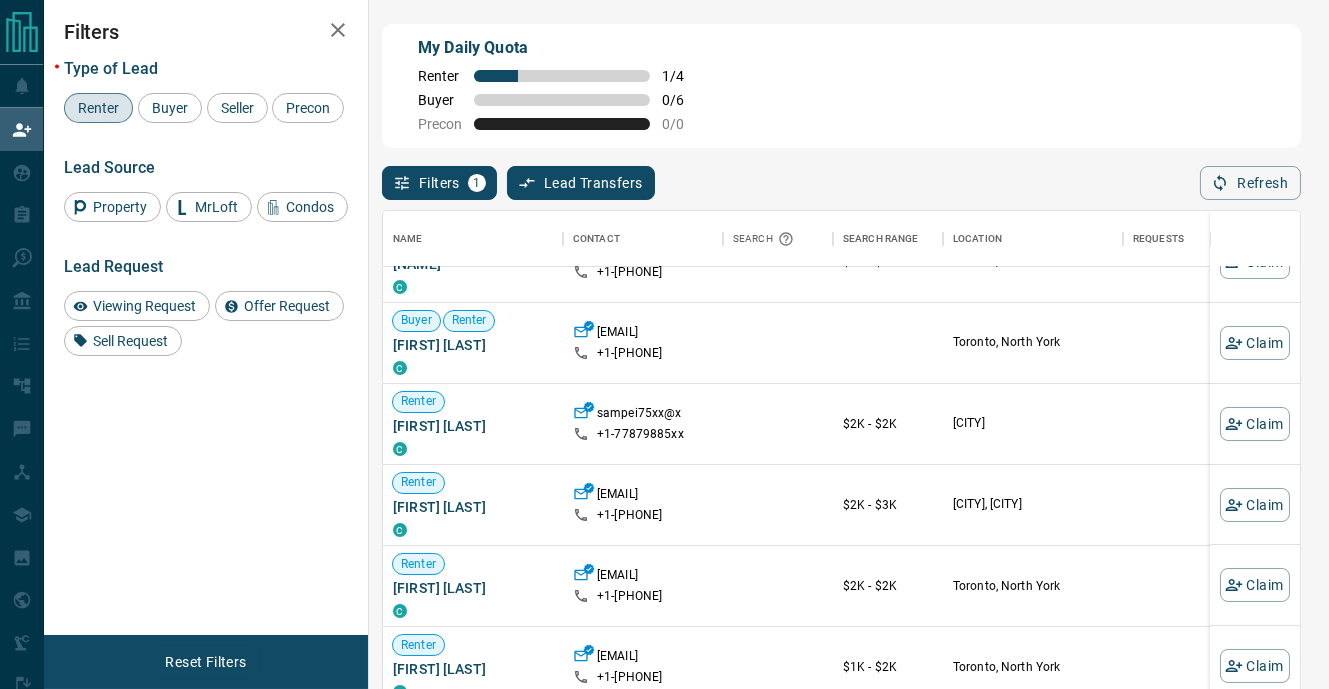scroll, scrollTop: 254, scrollLeft: 0, axis: vertical 